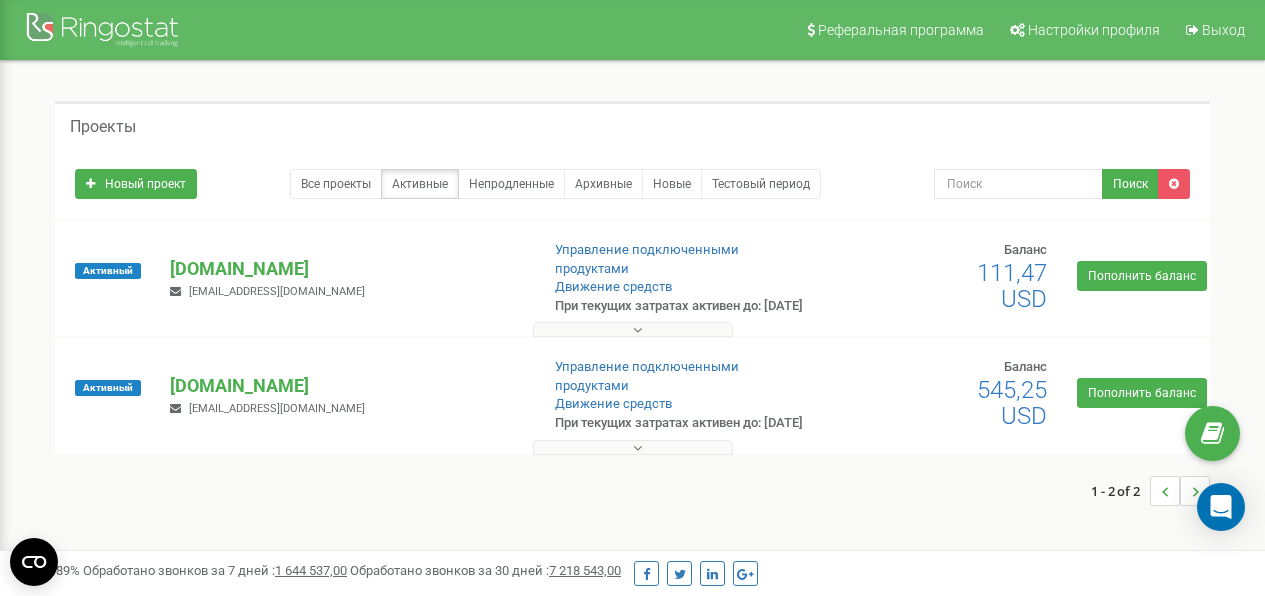 scroll, scrollTop: 0, scrollLeft: 0, axis: both 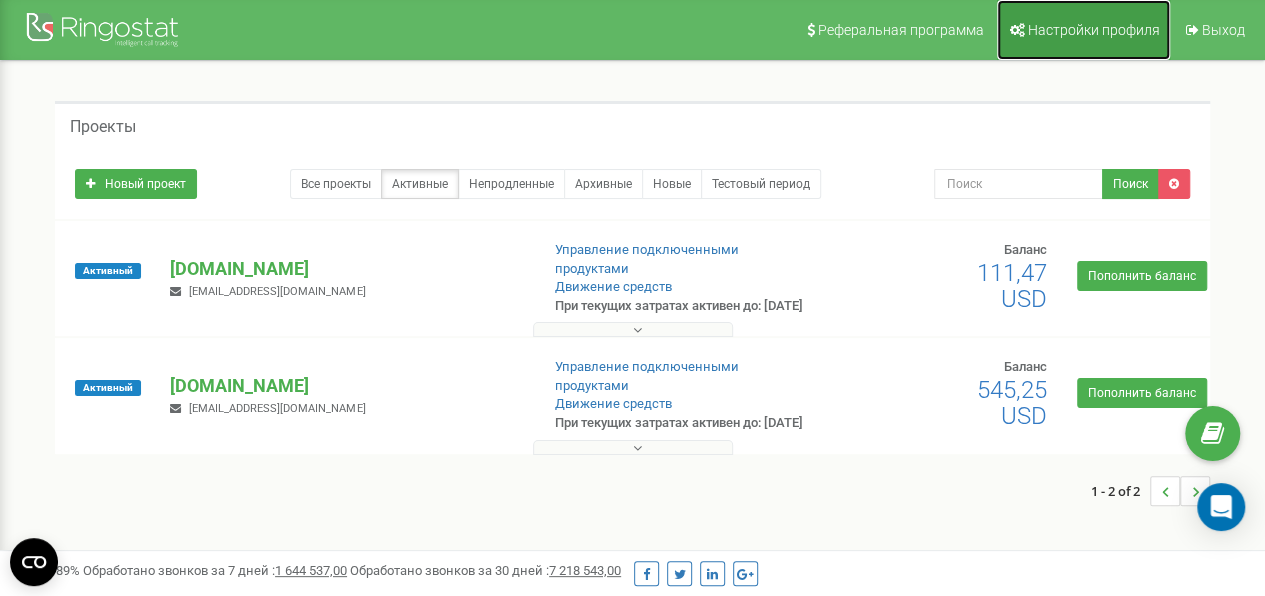 click on "Настройки профиля" at bounding box center [1094, 30] 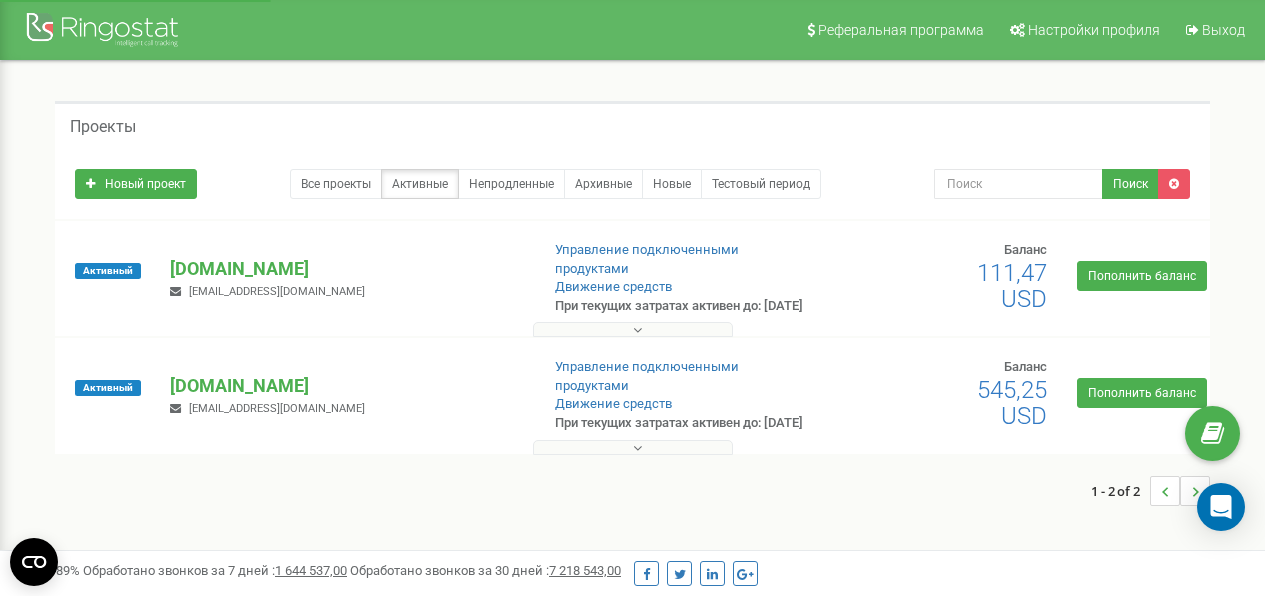 scroll, scrollTop: 0, scrollLeft: 0, axis: both 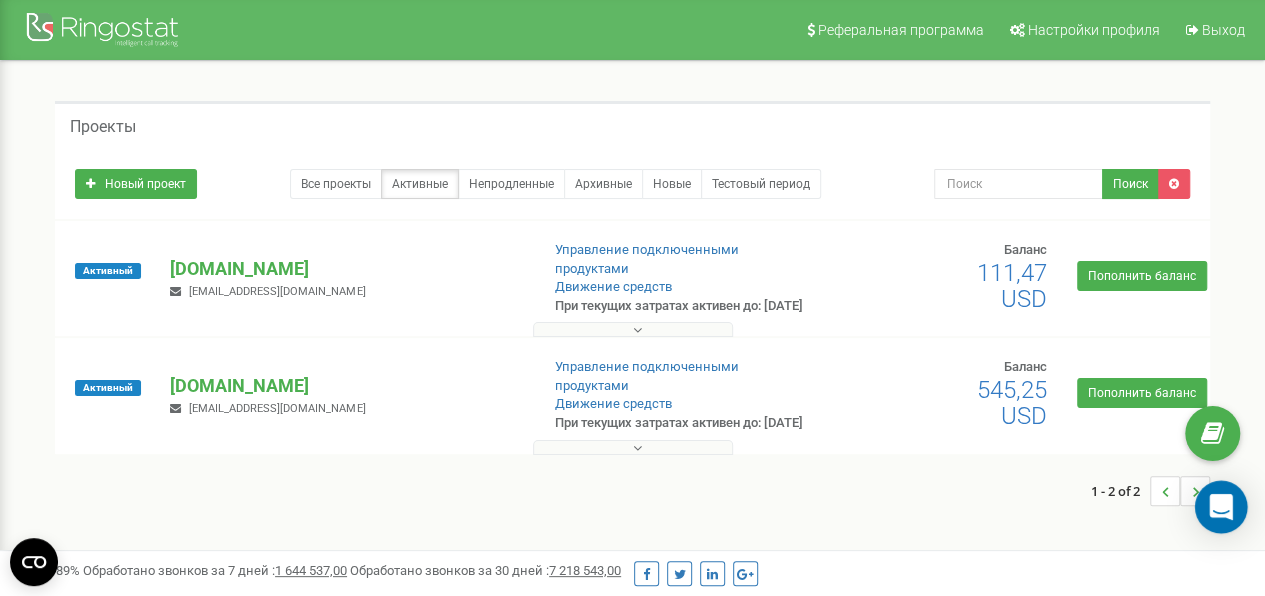 click 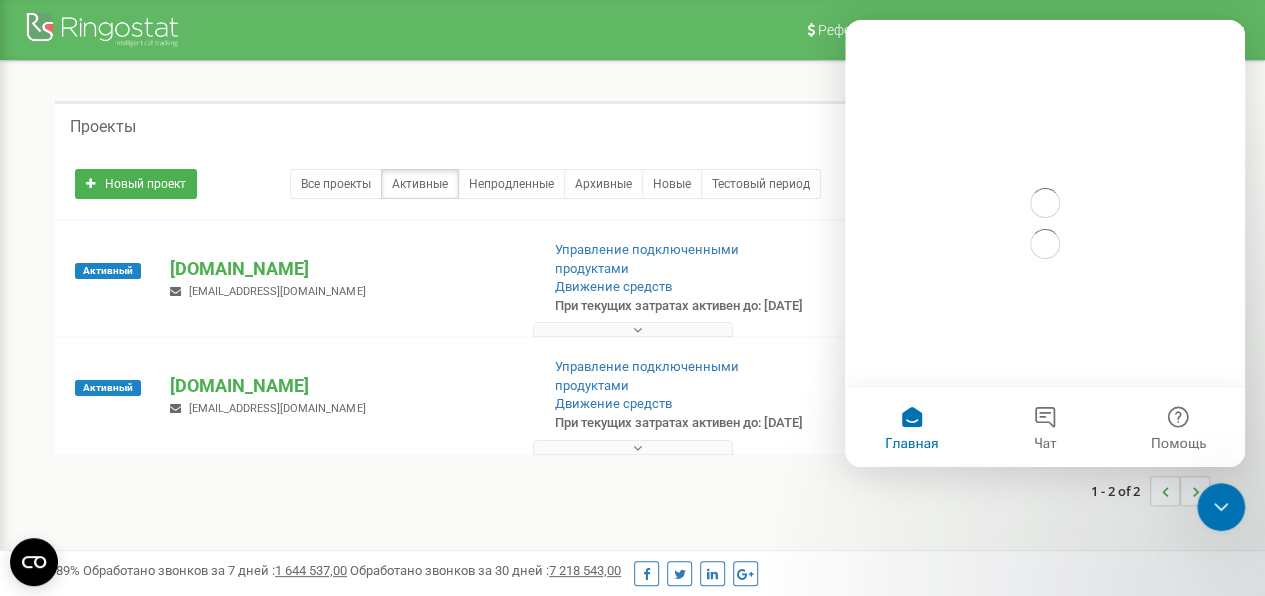 scroll, scrollTop: 0, scrollLeft: 0, axis: both 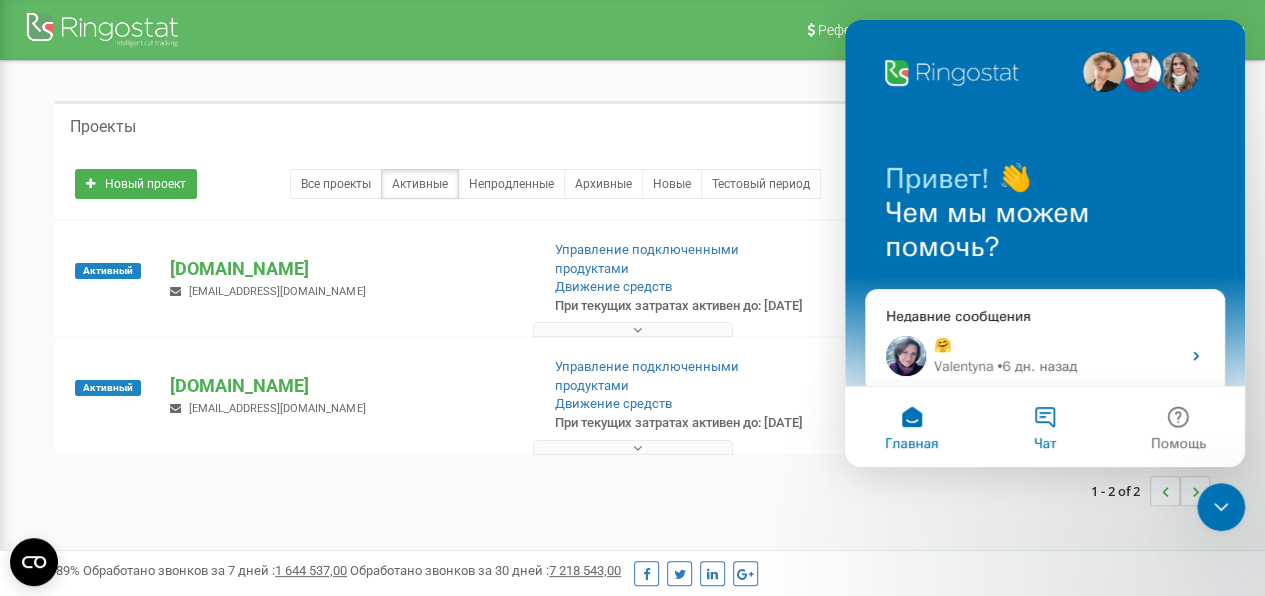 click on "Чат" at bounding box center (1044, 427) 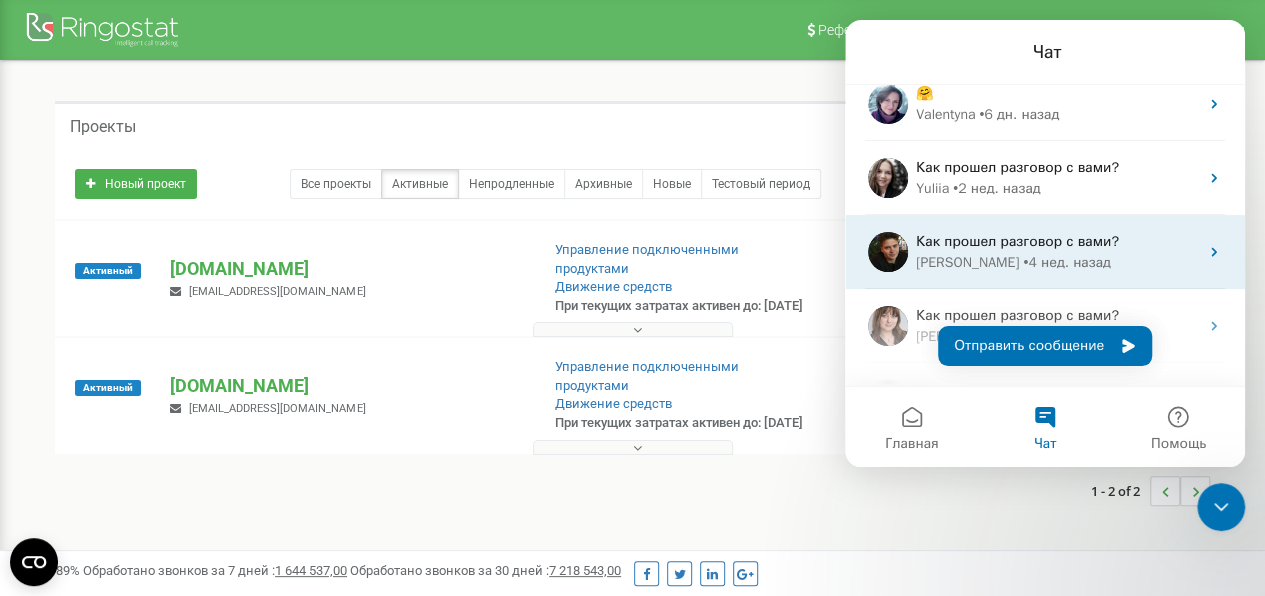 scroll, scrollTop: 0, scrollLeft: 0, axis: both 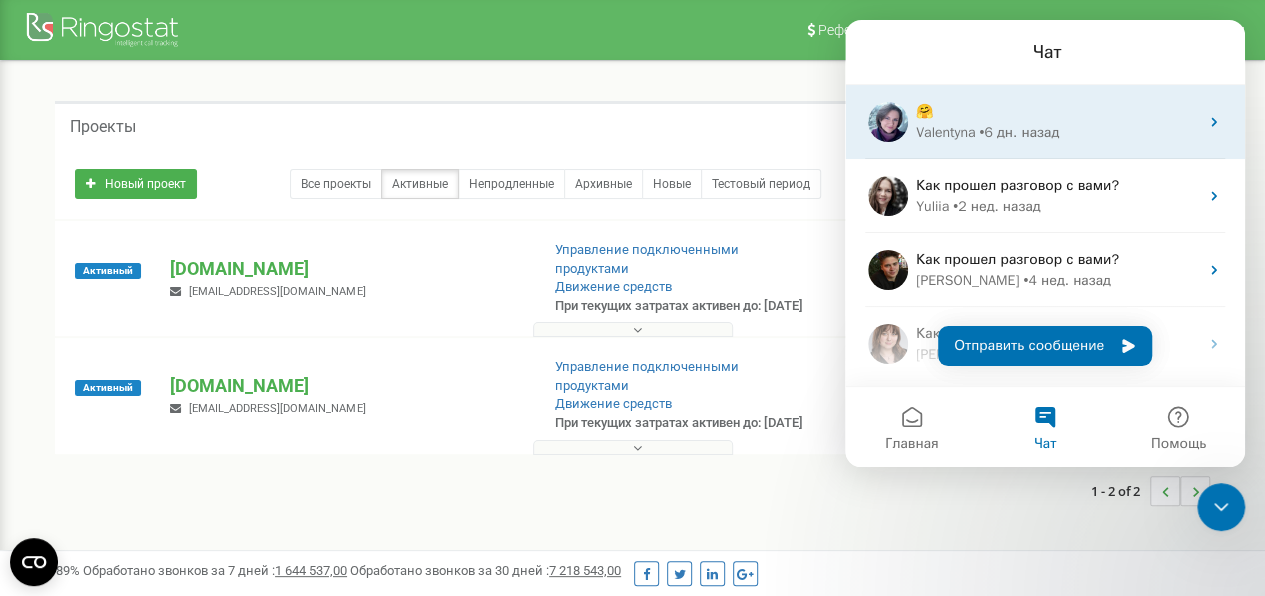 click on "Valentyna •  6 дн. назад" at bounding box center (1057, 132) 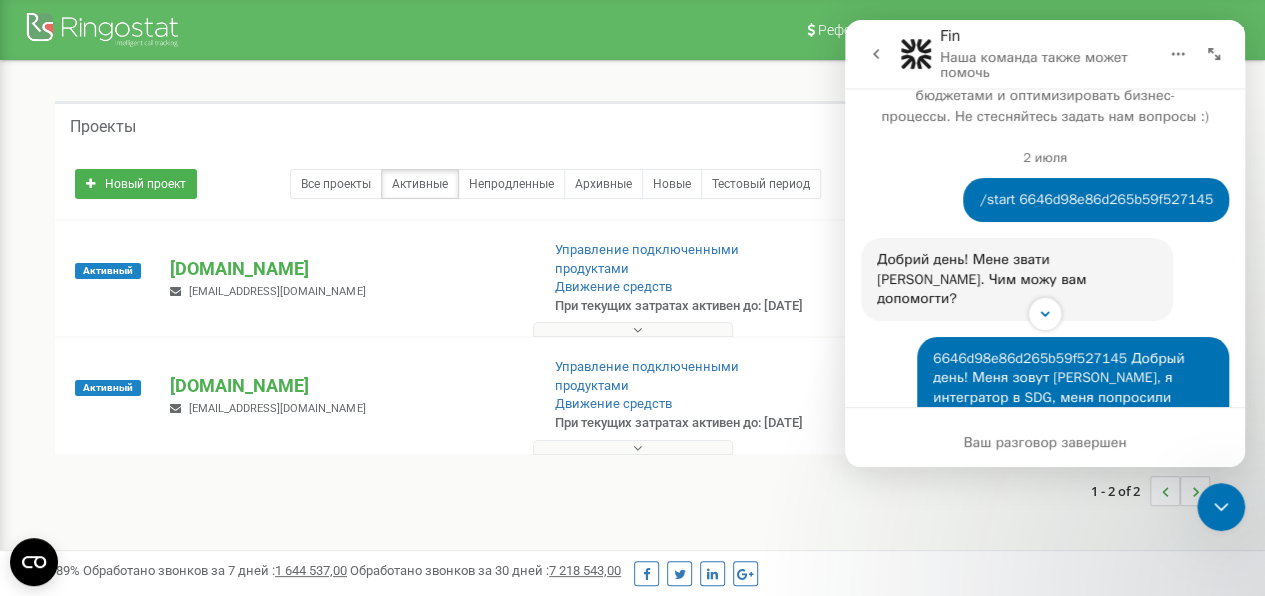 scroll, scrollTop: 0, scrollLeft: 0, axis: both 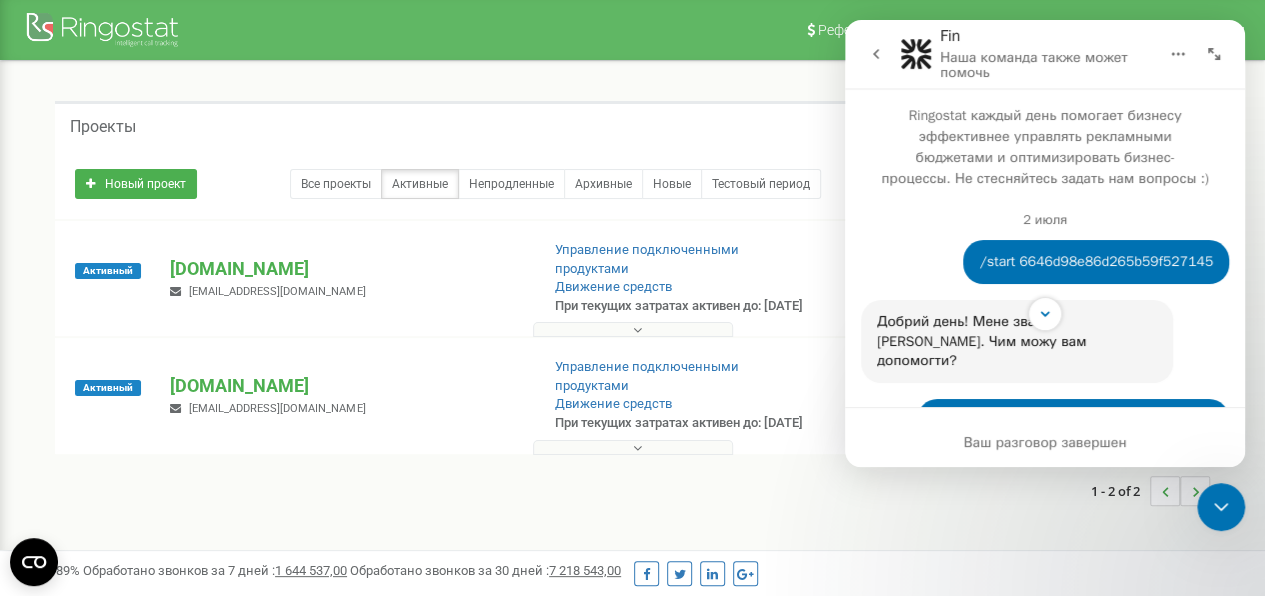 click 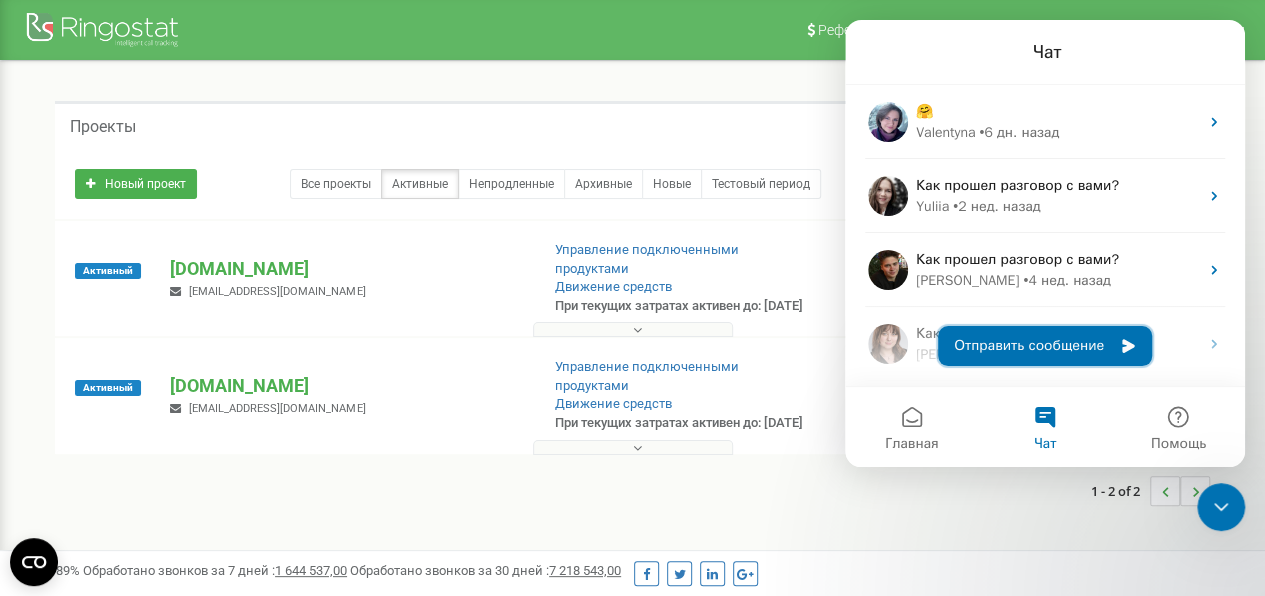 click on "Отправить сообщение" at bounding box center [1045, 346] 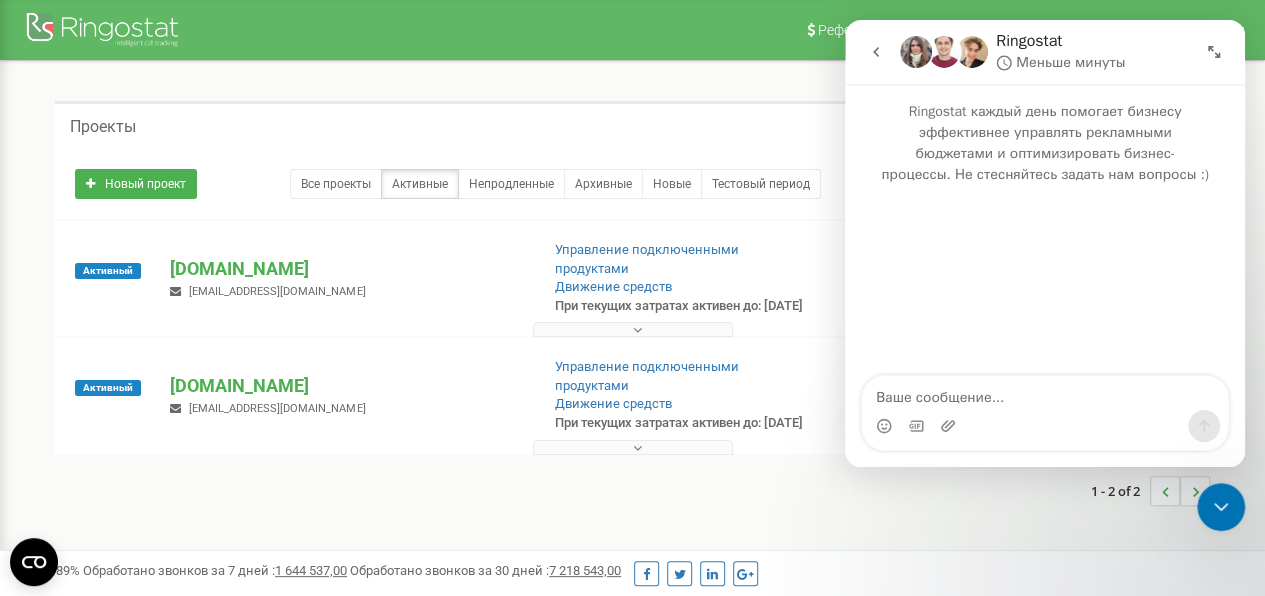 click on "Активный
sunnydgthai.com
info@sunnydgthai.com
Управление подключенными продуктами
Движение средств
Баланс" at bounding box center [632, 278] 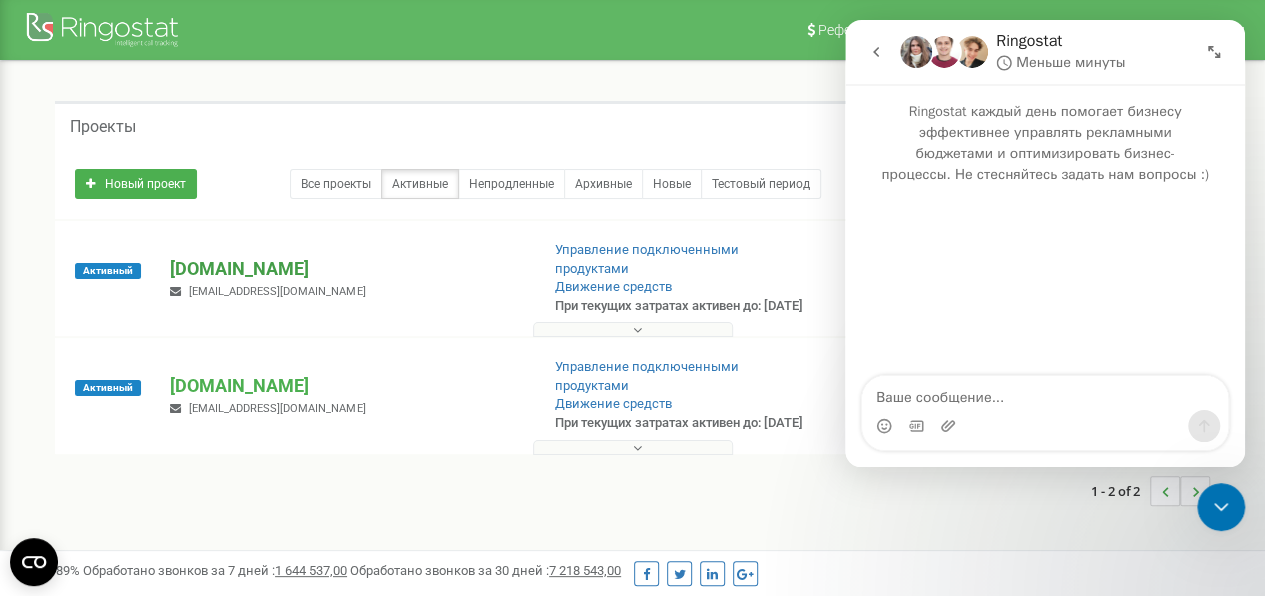 click on "[DOMAIN_NAME]" at bounding box center [346, 269] 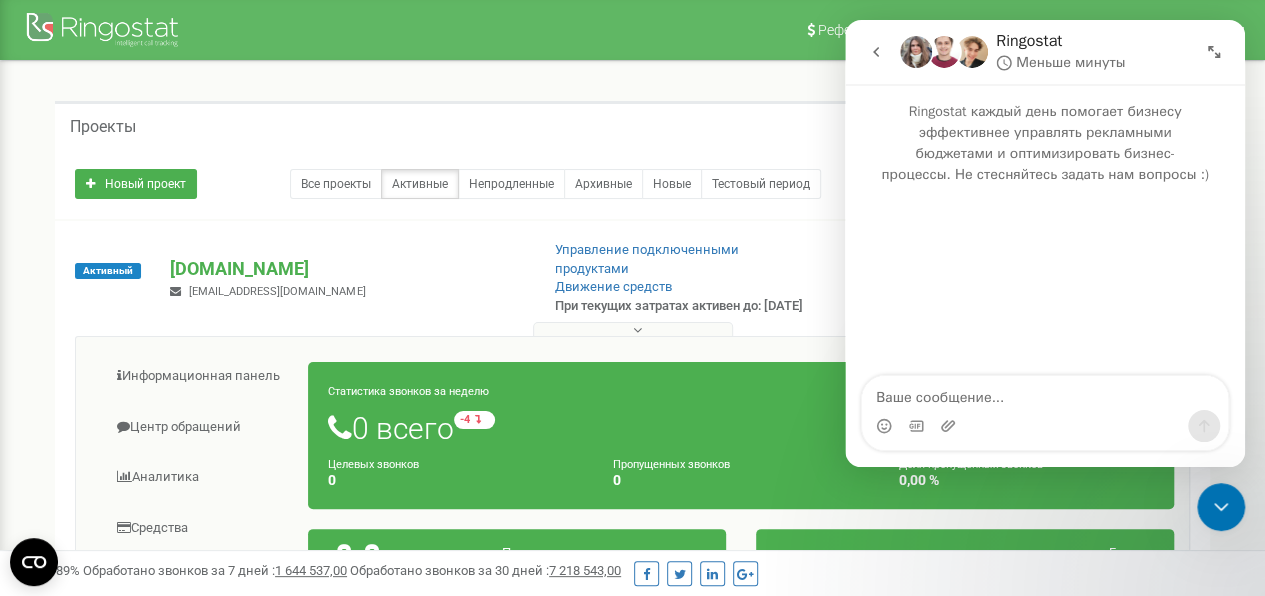 click on "Ringostat Меньше минуты" at bounding box center [1045, 52] 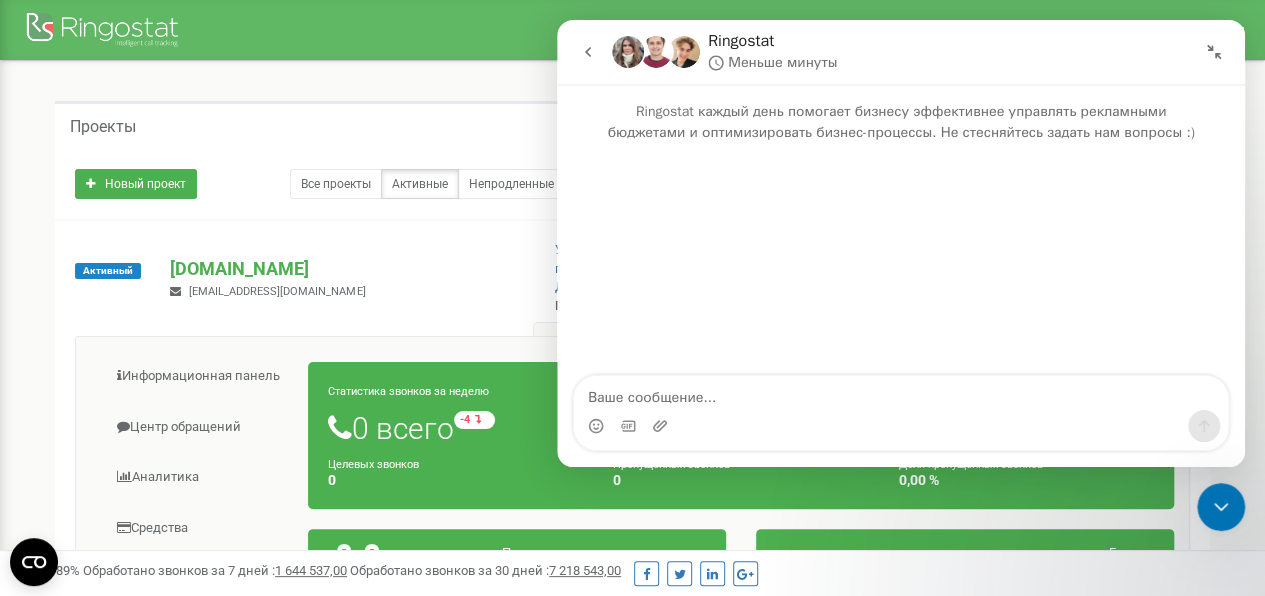 click 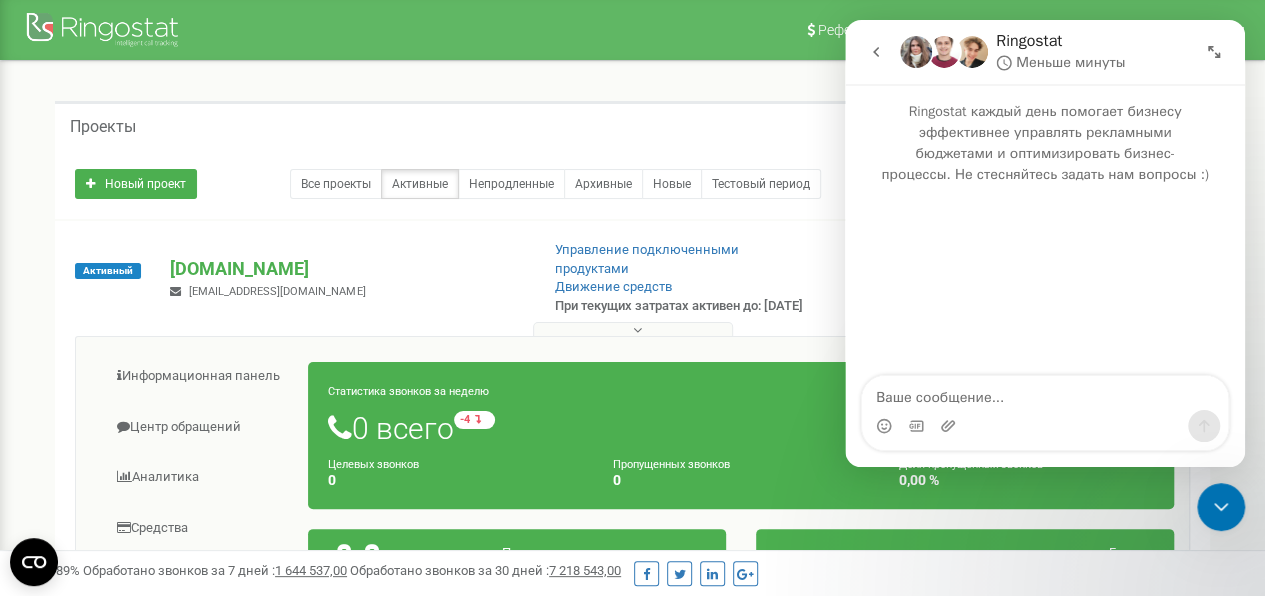 click at bounding box center [1221, 507] 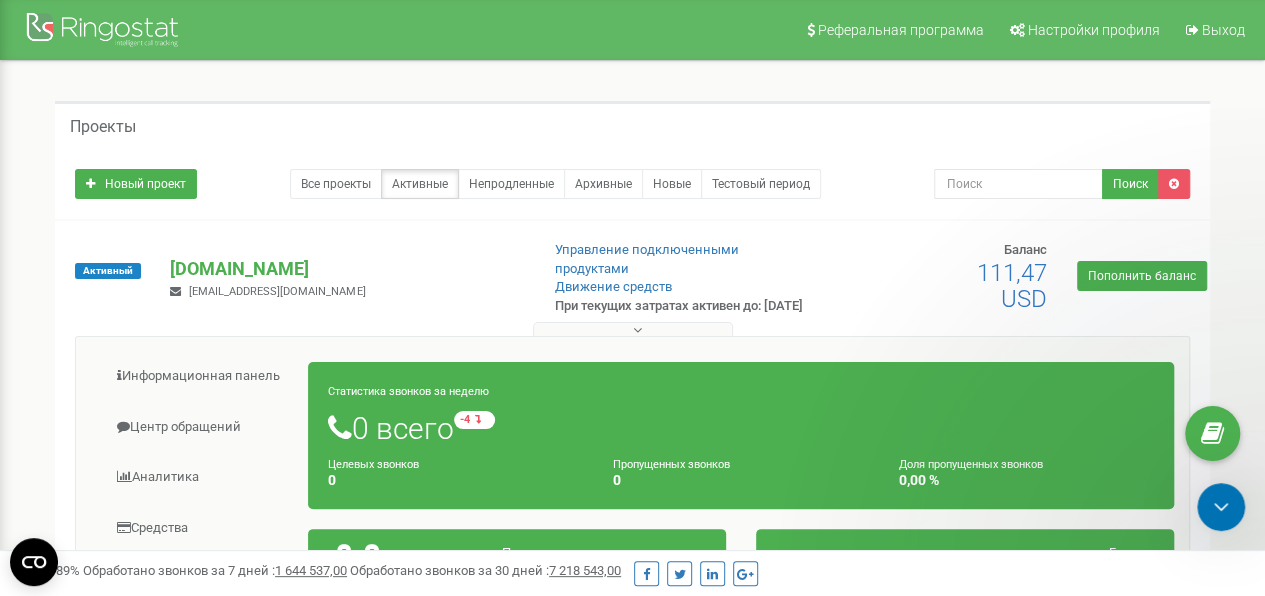 scroll, scrollTop: 0, scrollLeft: 0, axis: both 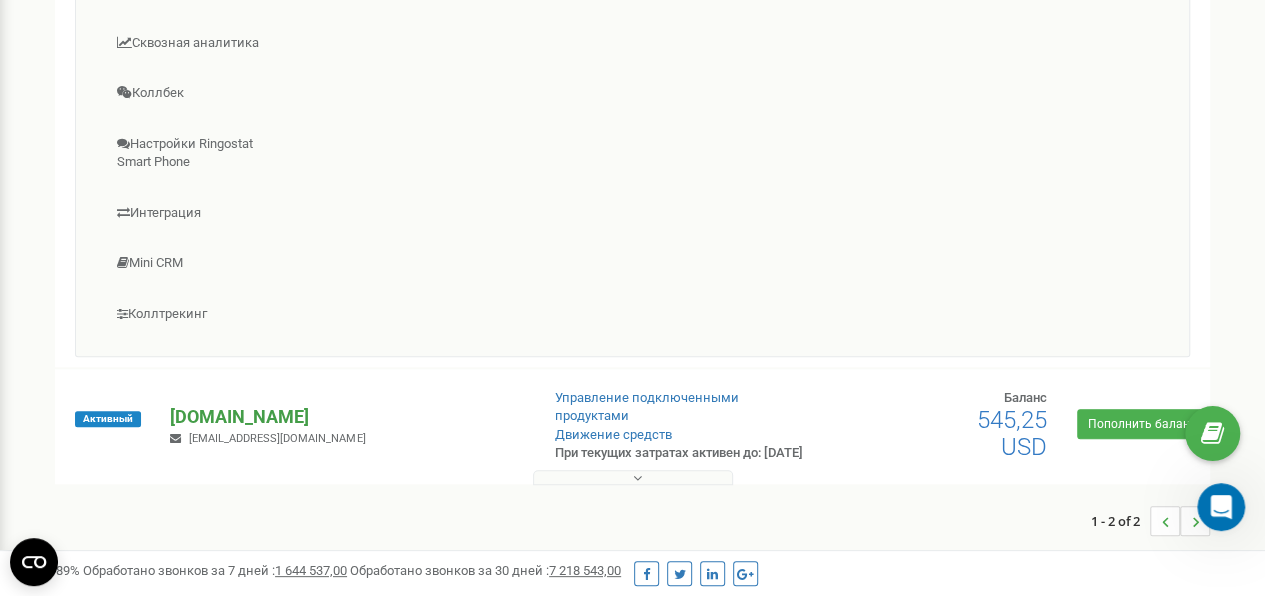 click on "[DOMAIN_NAME]" at bounding box center (346, 417) 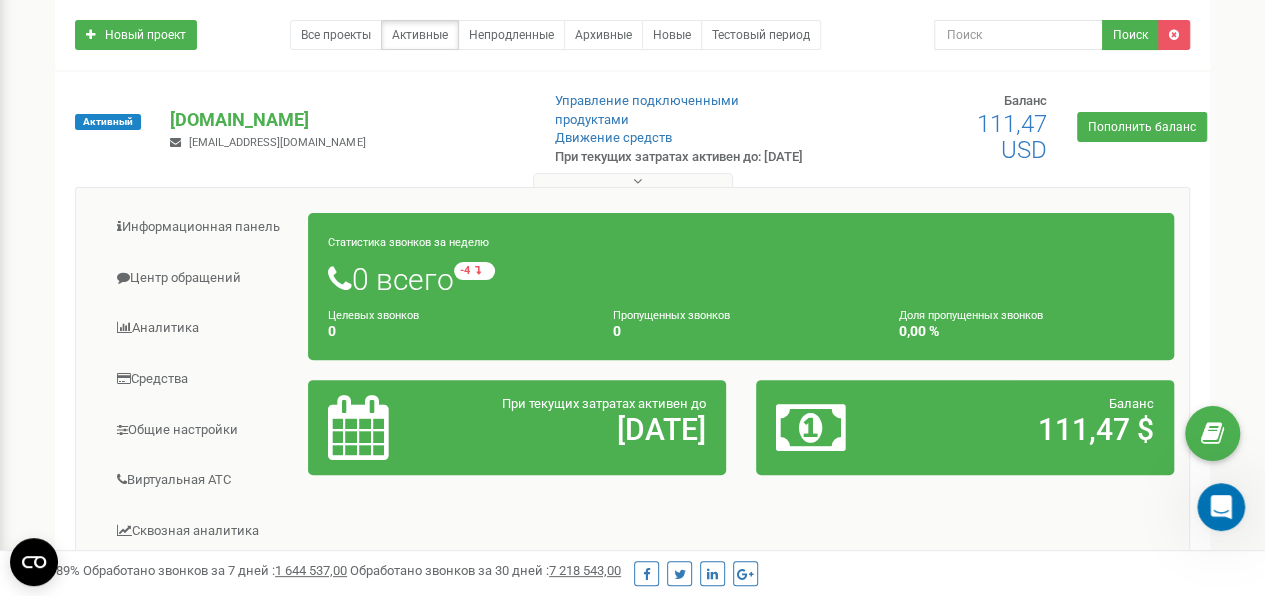 scroll, scrollTop: 123, scrollLeft: 0, axis: vertical 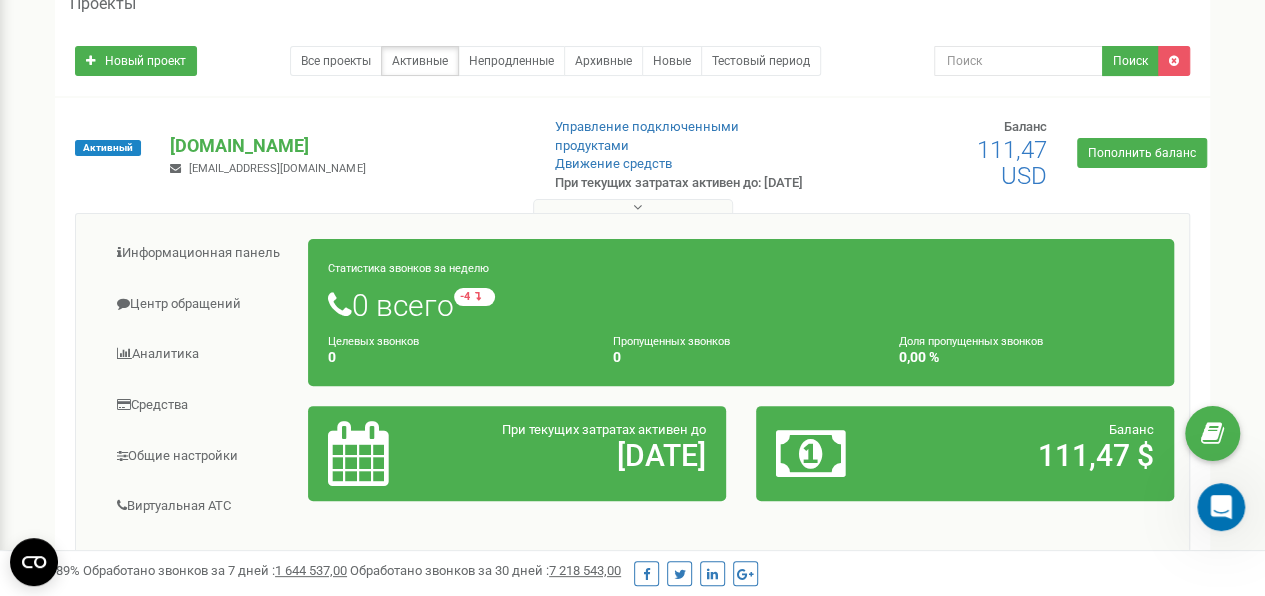 click at bounding box center [1221, 507] 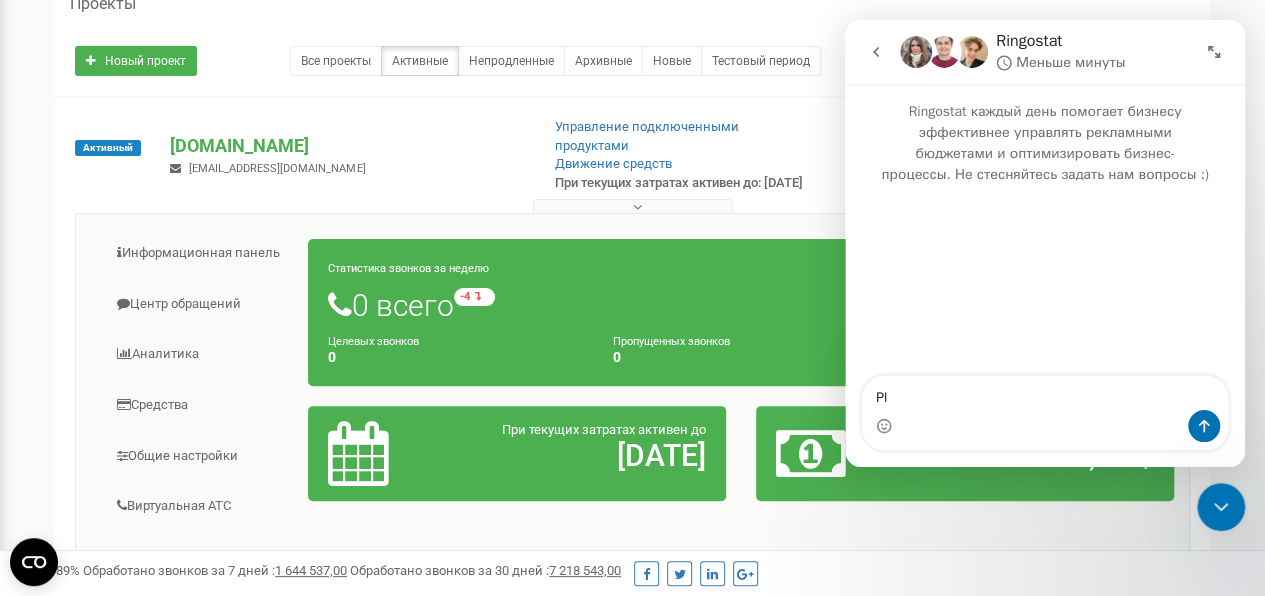 type on "P" 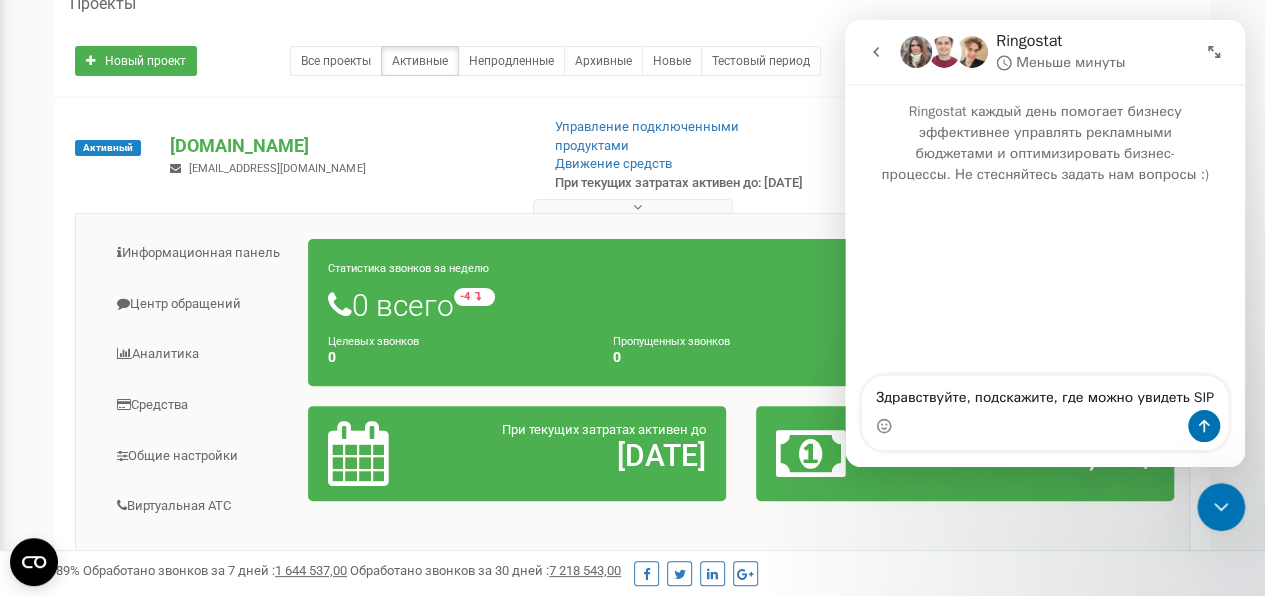 click on "Здравствуйте, подскажите, где можно увидеть SIP" at bounding box center [1045, 393] 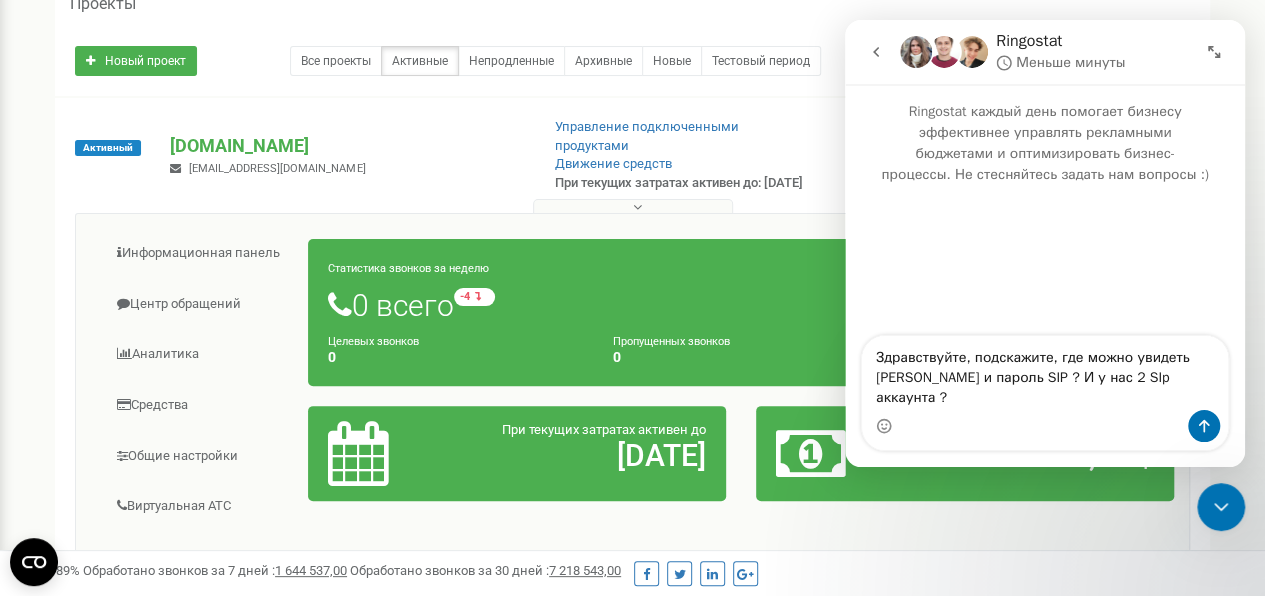 type on "Здравствуйте, подскажите, где можно увидеть логин и пароль SIP ? И у нас 2 SIp аккаунта ?" 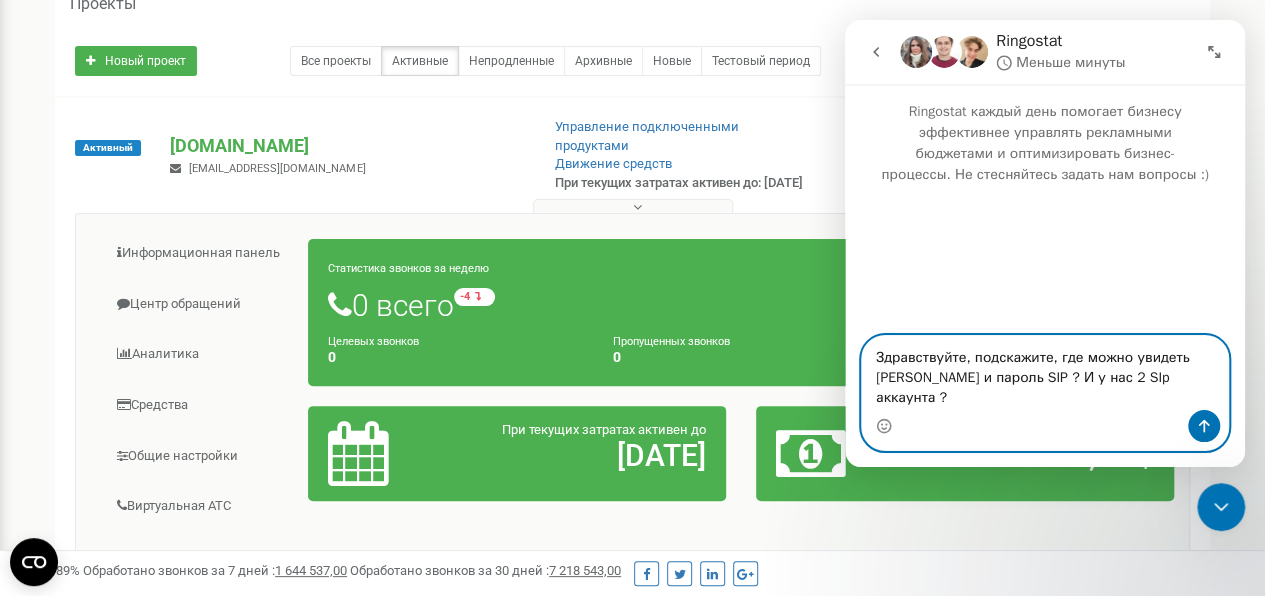 click on "Здравствуйте, подскажите, где можно увидеть логин и пароль SIP ? И у нас 2 SIp аккаунта ?" at bounding box center [1045, 373] 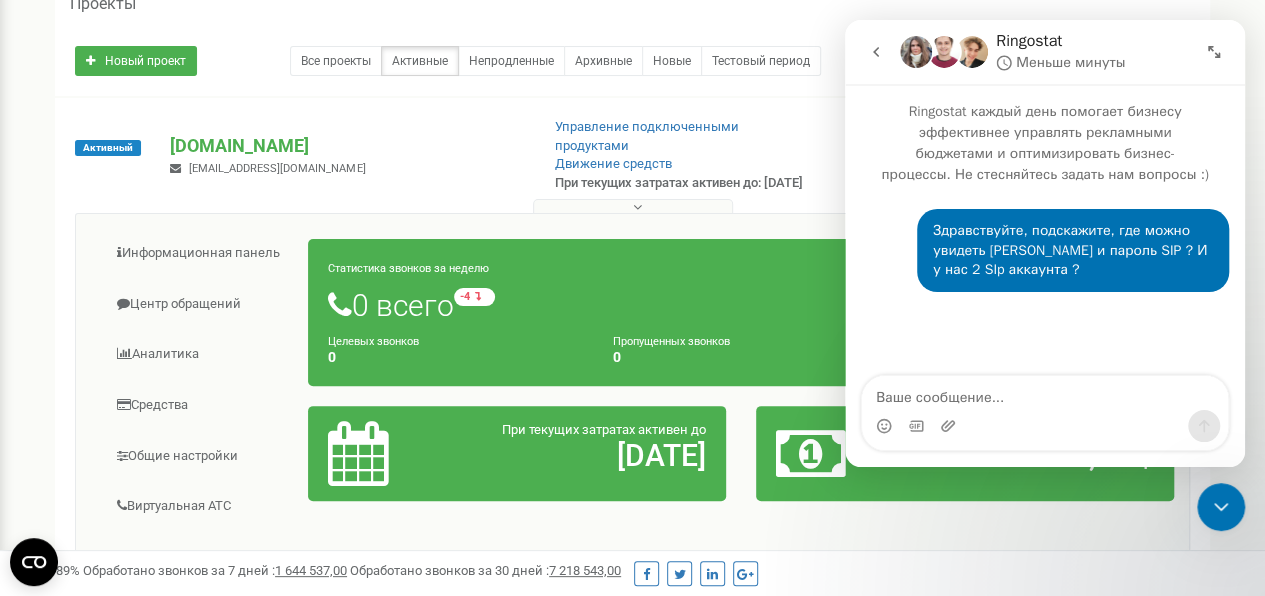 click on "99,989%
Обработано звонков за 7 дней            :  1 644 537,00
Обработано звонков за 30 дней            :  7 218 543,00" at bounding box center (632, 573) 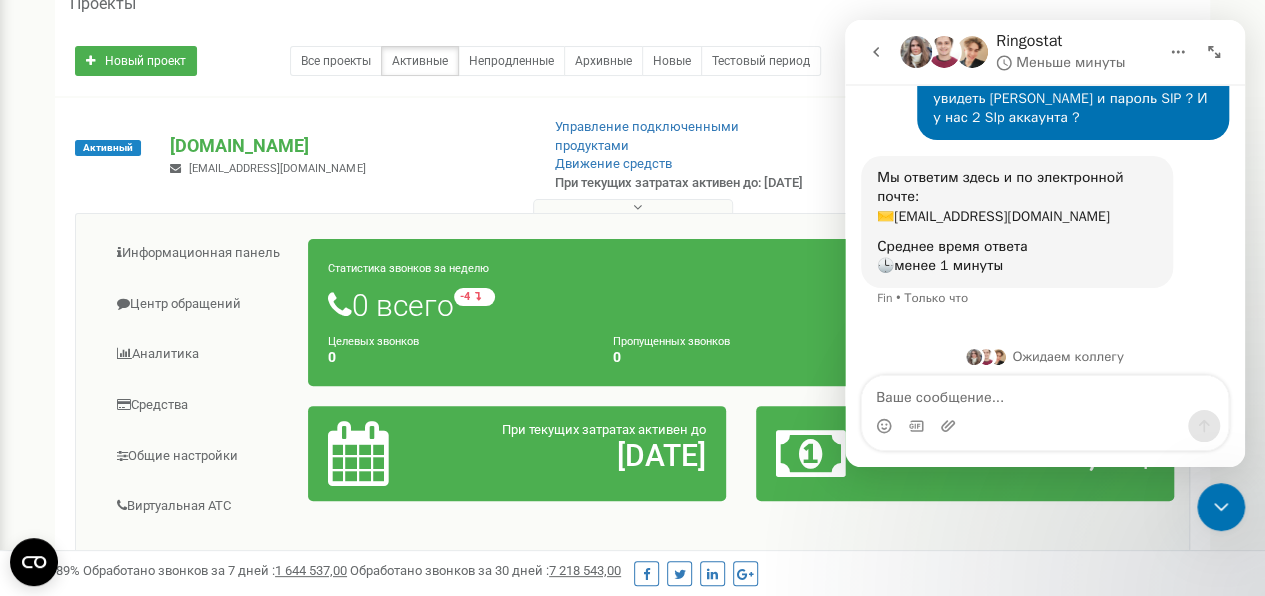 scroll, scrollTop: 160, scrollLeft: 0, axis: vertical 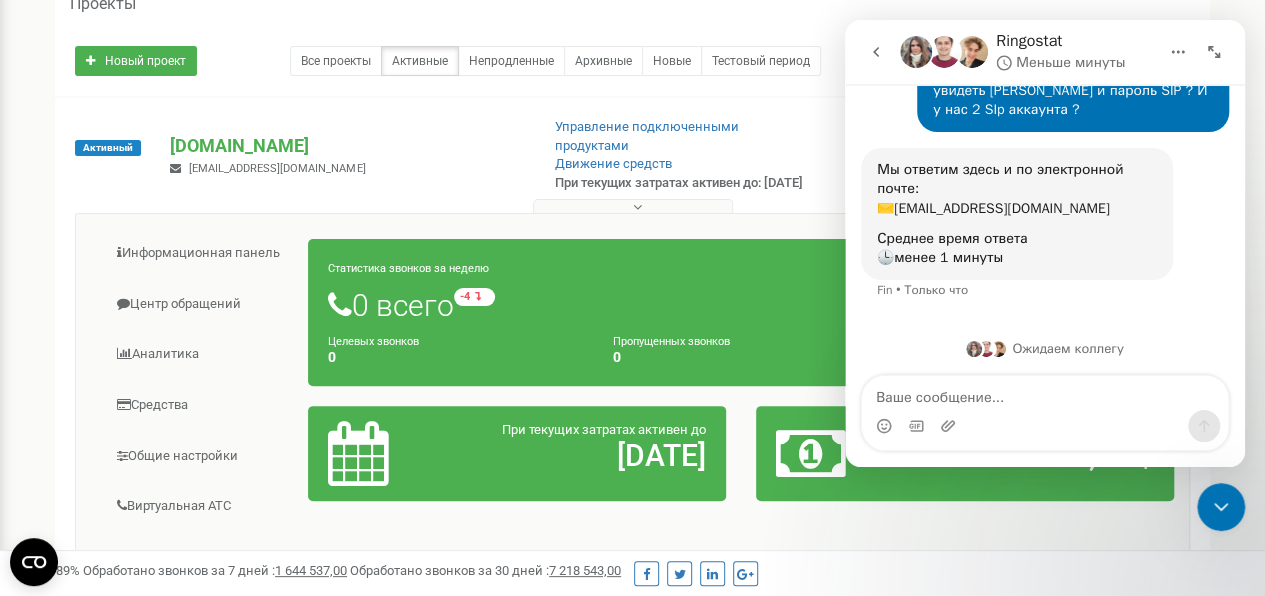 click on "Баланс
111,47 $" at bounding box center [965, 453] 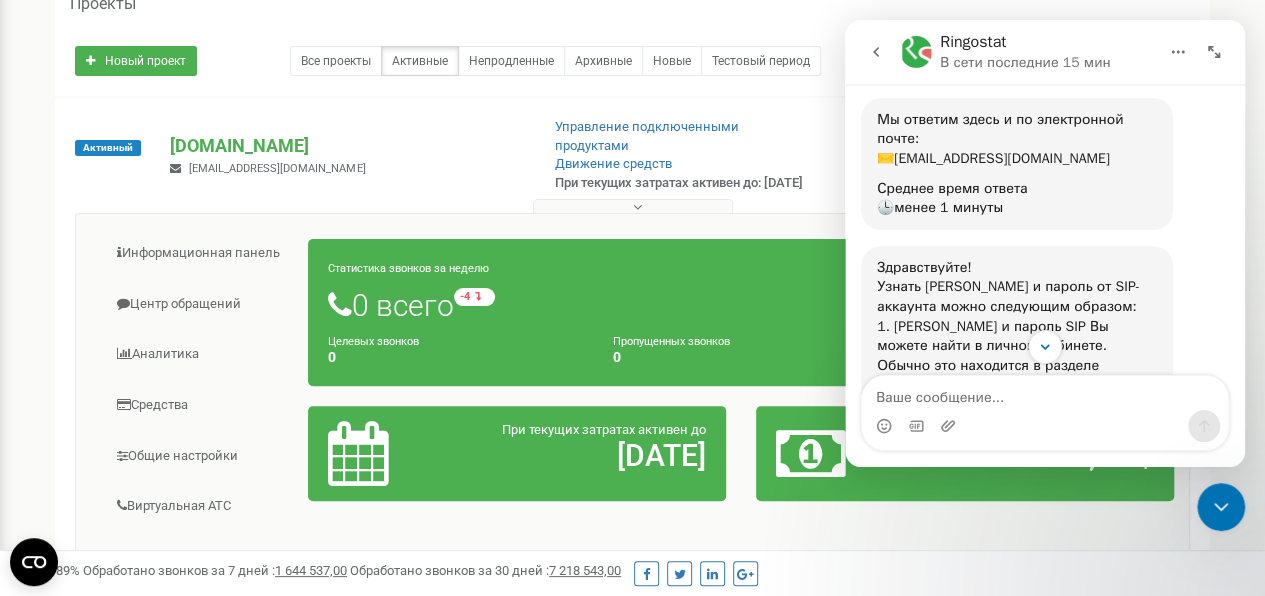 scroll, scrollTop: 310, scrollLeft: 0, axis: vertical 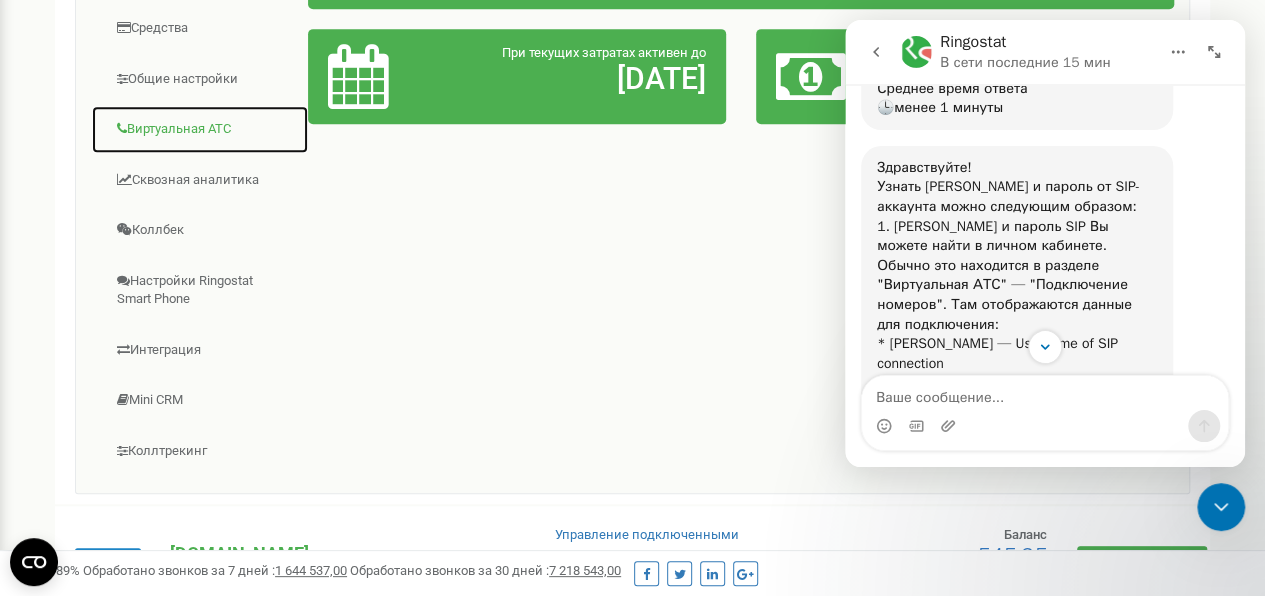 click on "Виртуальная АТС" at bounding box center [200, 129] 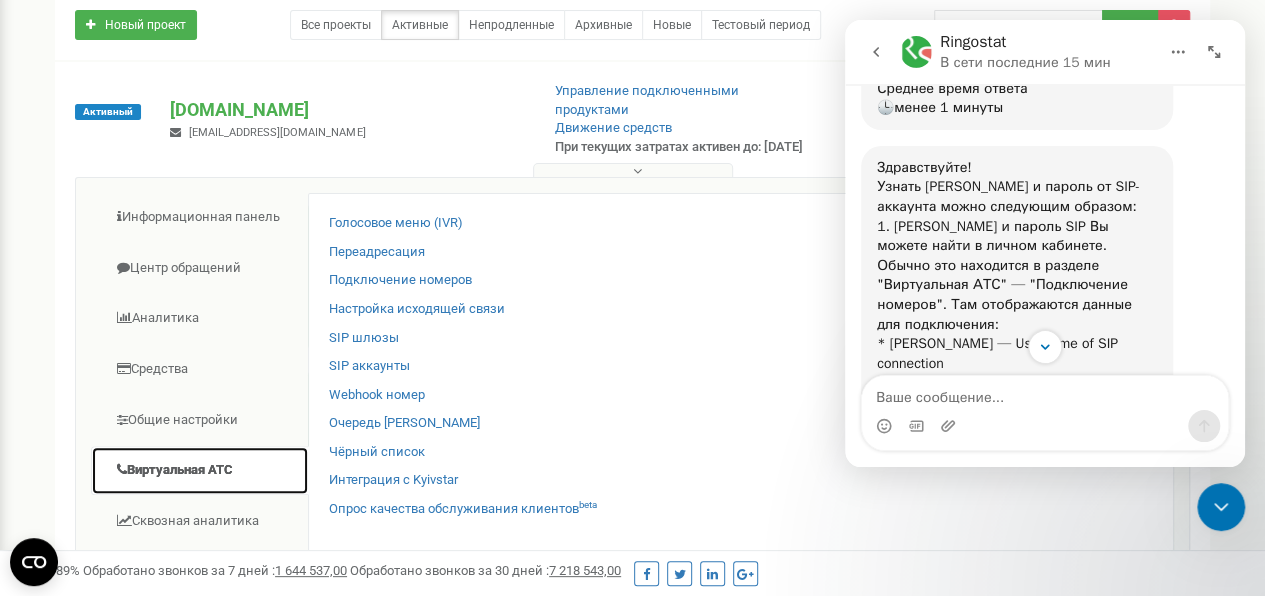 scroll, scrollTop: 200, scrollLeft: 0, axis: vertical 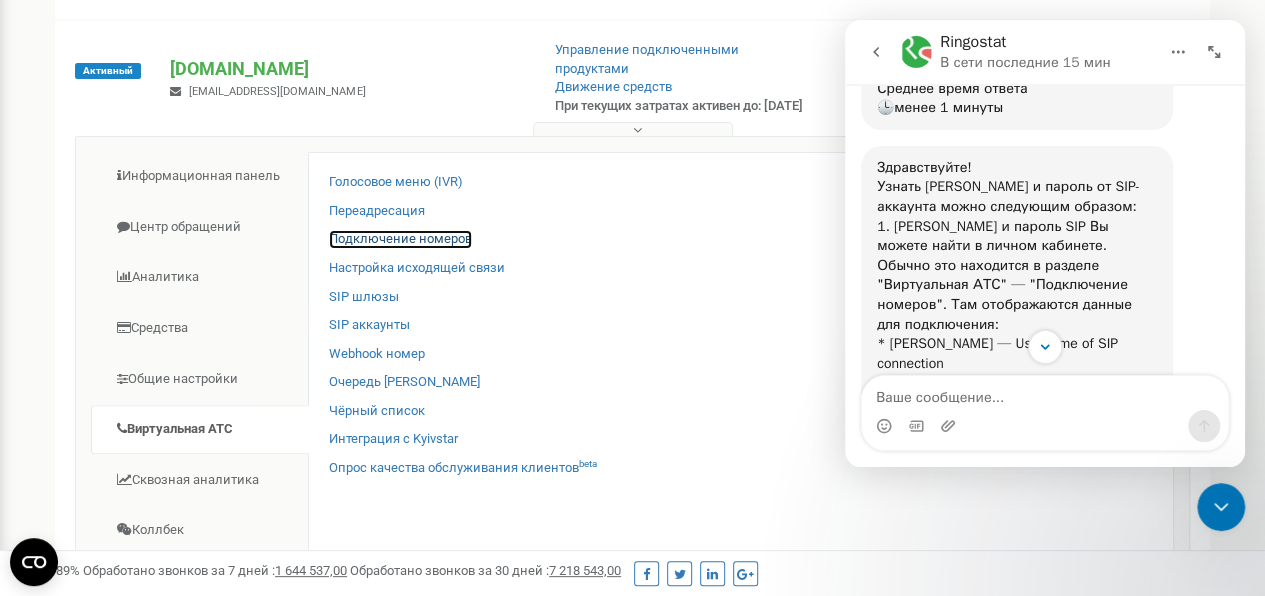 click on "Подключение номеров" at bounding box center (400, 239) 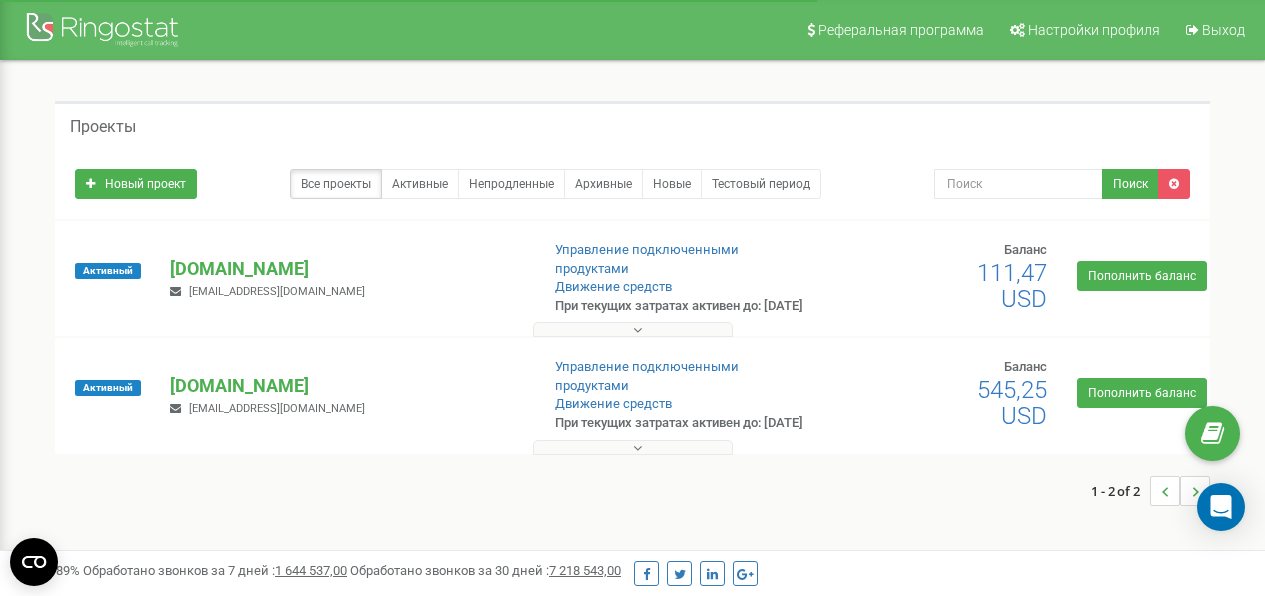 scroll, scrollTop: 0, scrollLeft: 0, axis: both 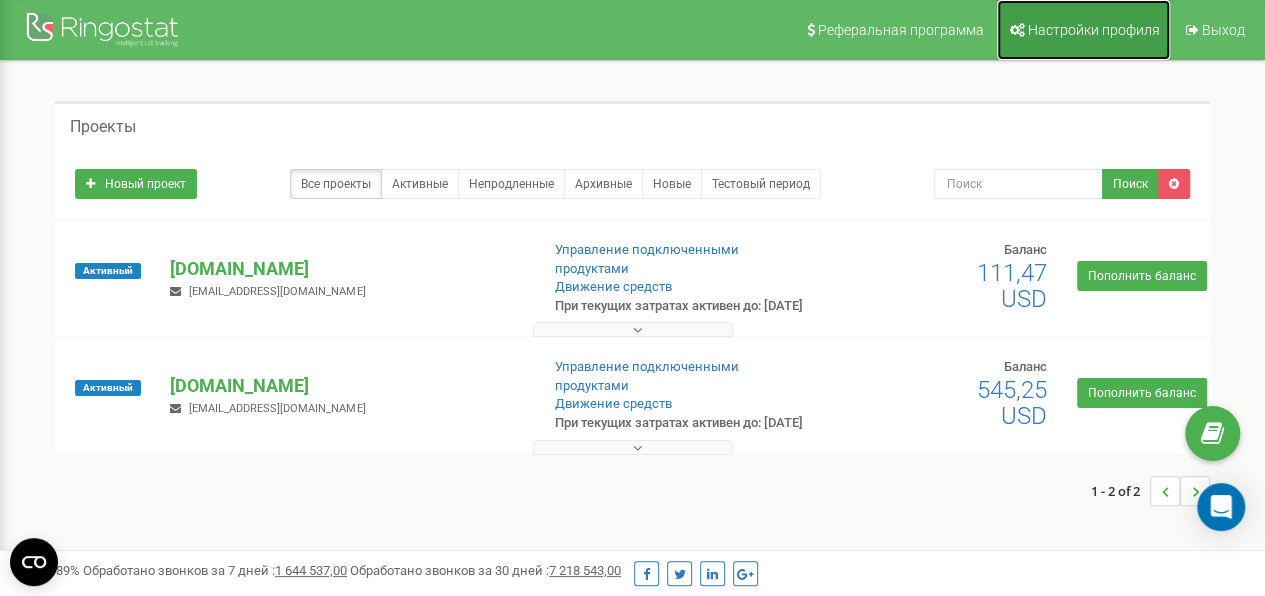 click on "Настройки профиля" at bounding box center [1094, 30] 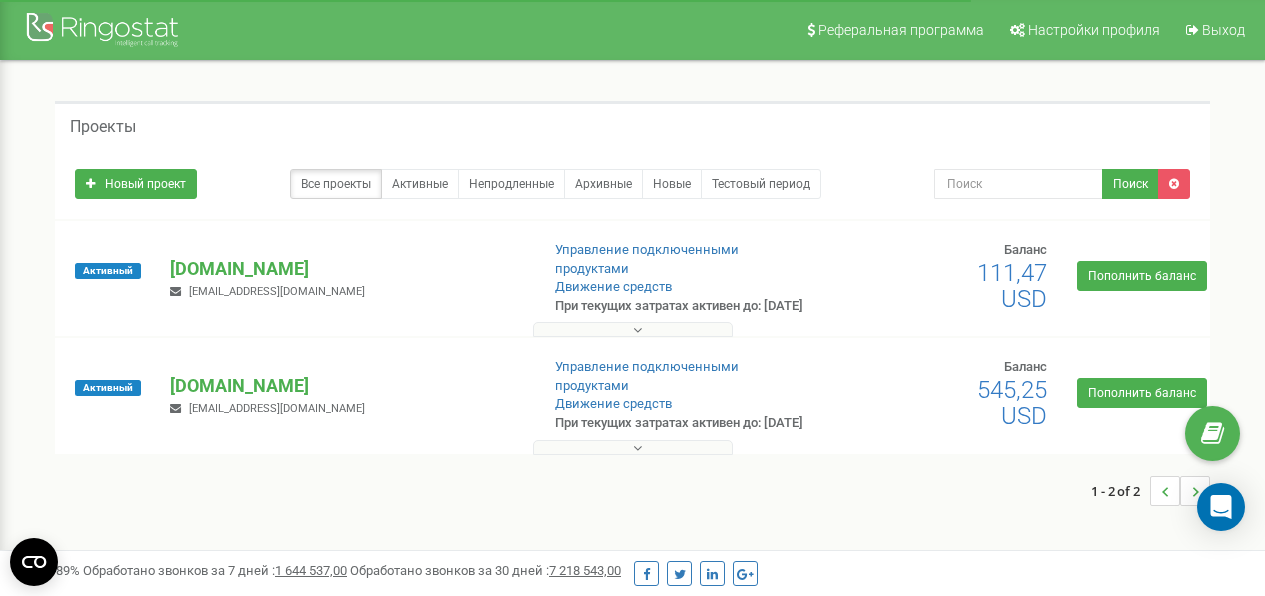 scroll, scrollTop: 0, scrollLeft: 0, axis: both 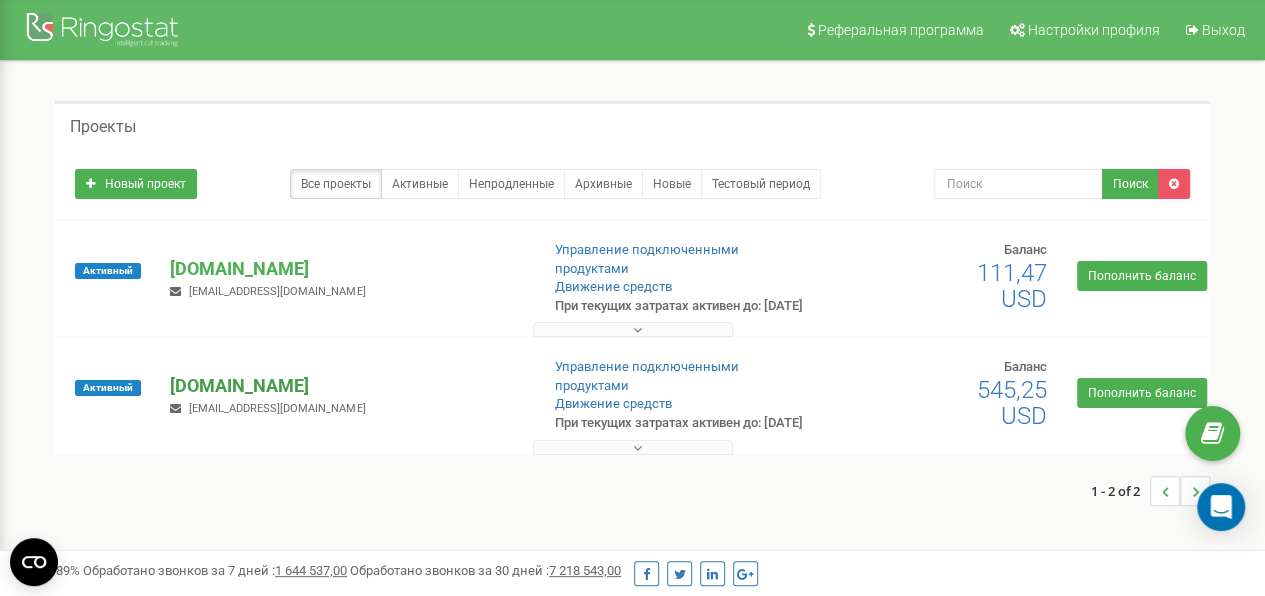 click on "[DOMAIN_NAME]" at bounding box center (346, 386) 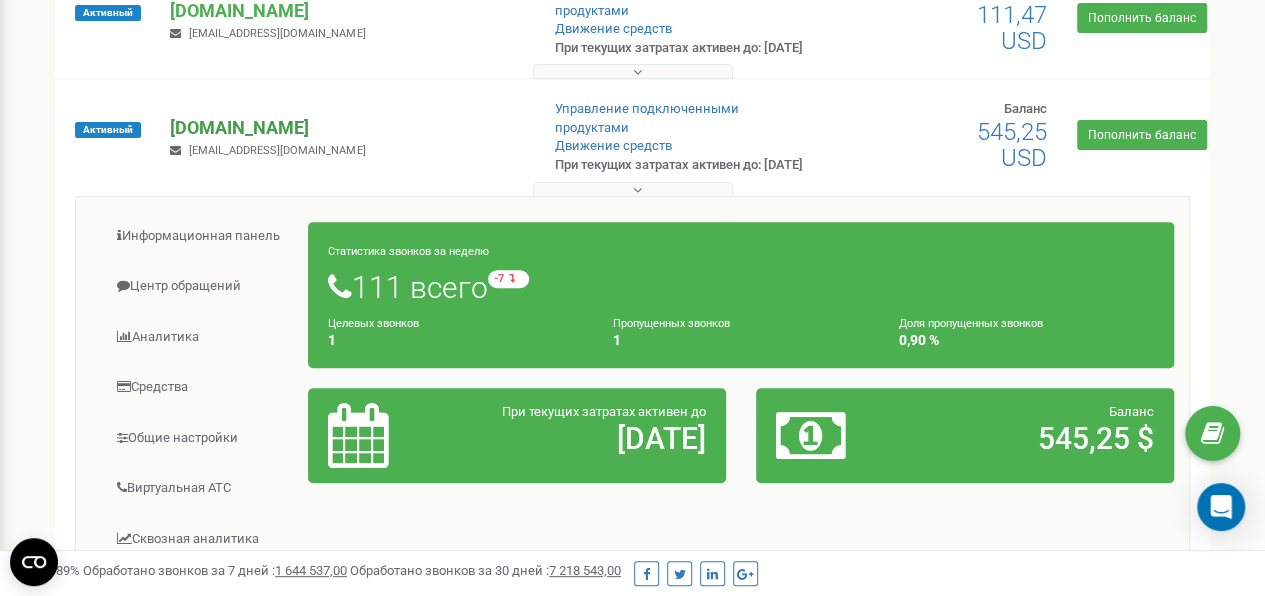 scroll, scrollTop: 300, scrollLeft: 0, axis: vertical 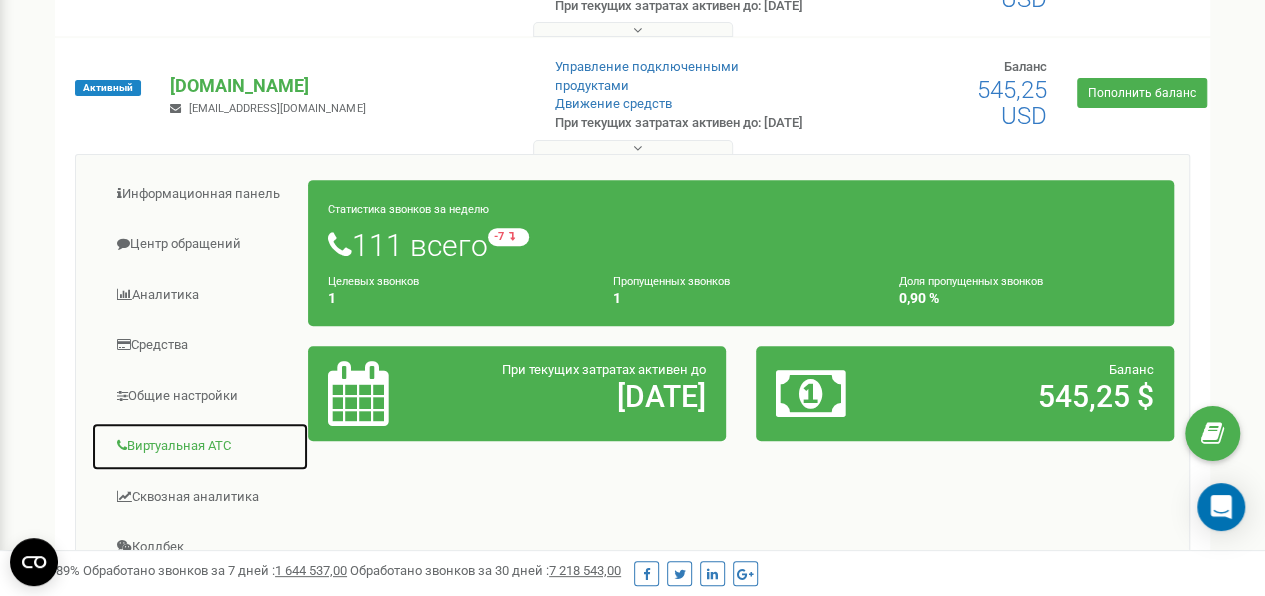 click on "Виртуальная АТС" at bounding box center [200, 446] 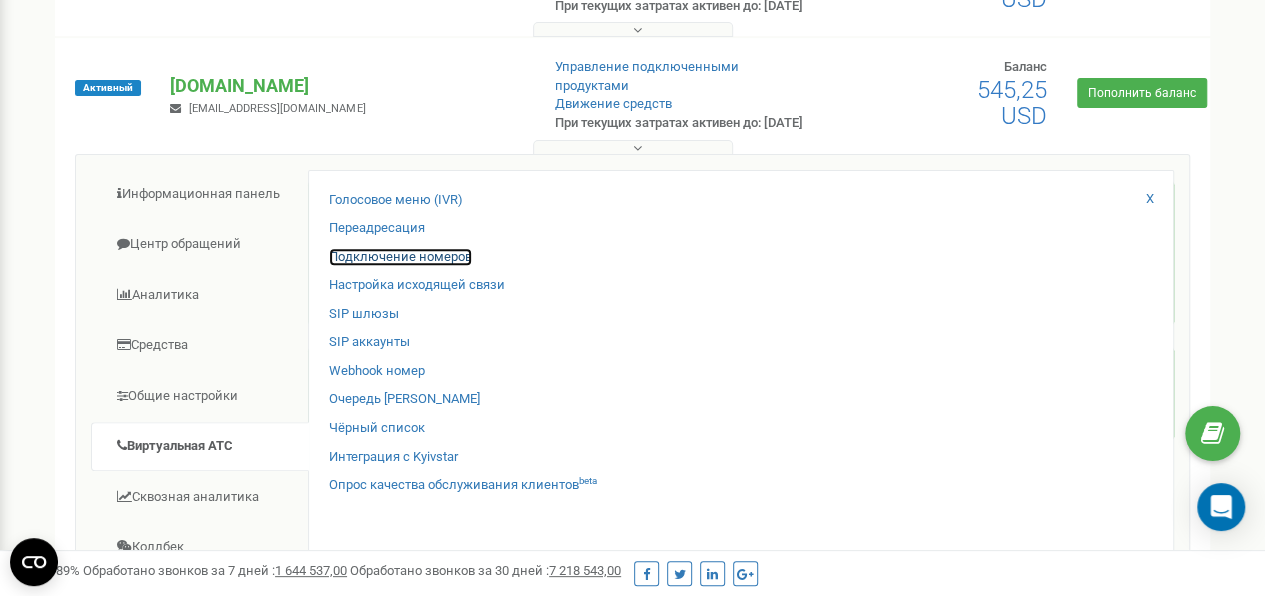 click on "Подключение номеров" at bounding box center [400, 257] 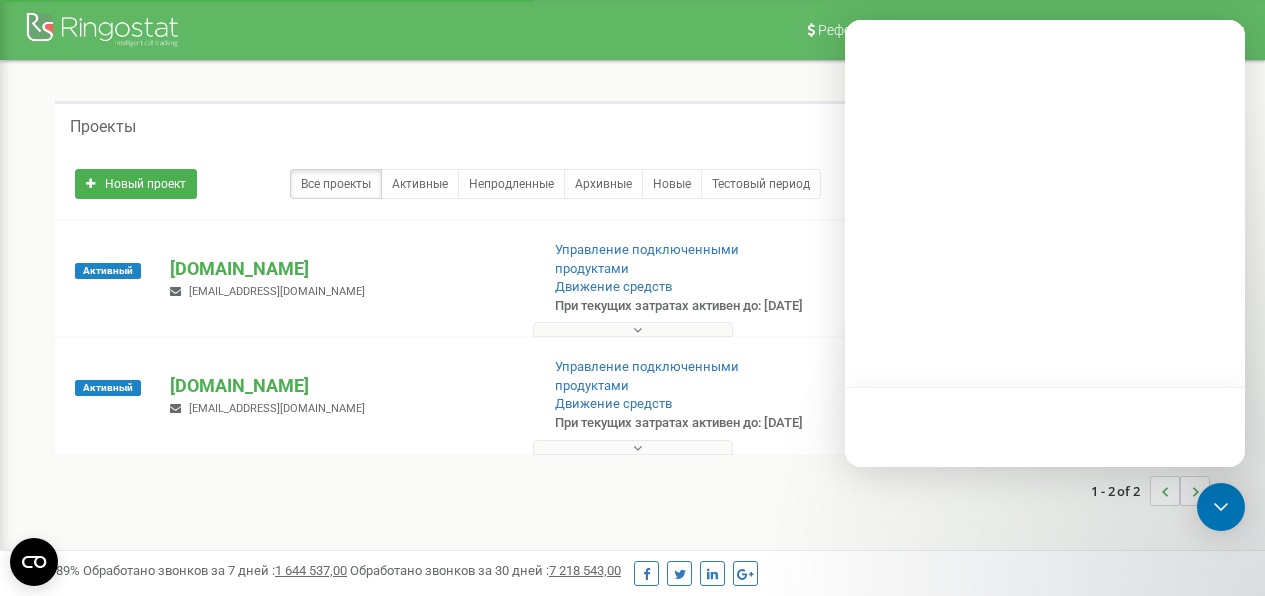 scroll, scrollTop: 300, scrollLeft: 0, axis: vertical 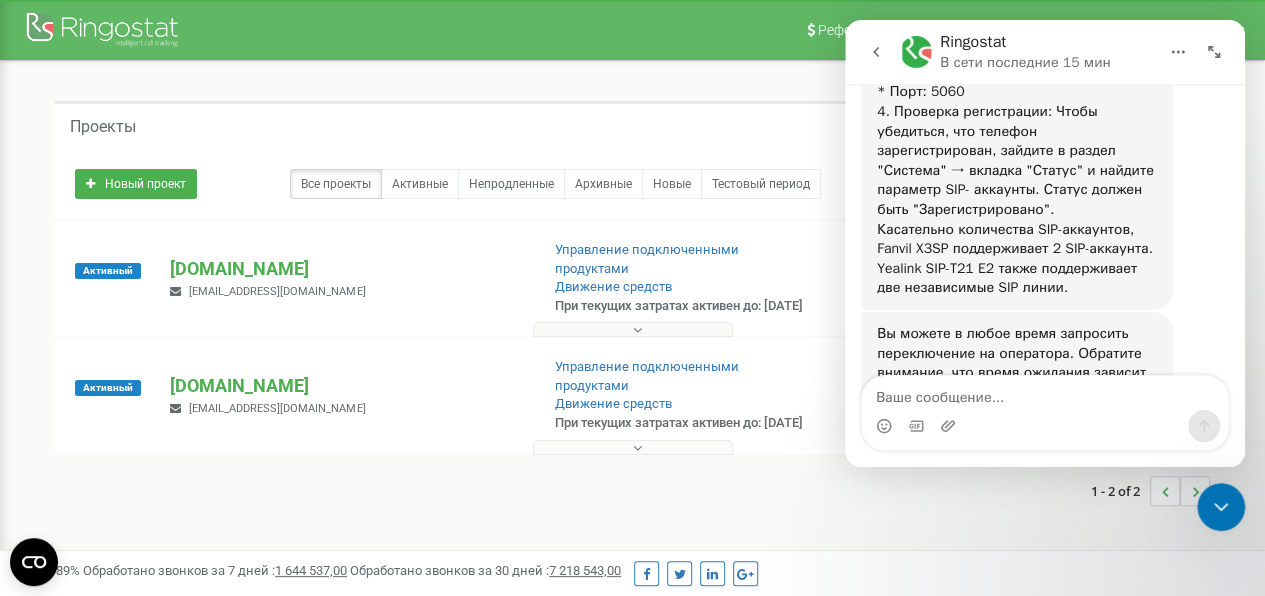 click on "Вы можете в любое время запросить переключение на оператора. Обратите внимание, что время ожидания зависит от текущей загруженности. Для этого напишите в чат 'Связаться с оператором'. Ringostat    •   2 мин назад" at bounding box center (1045, 405) 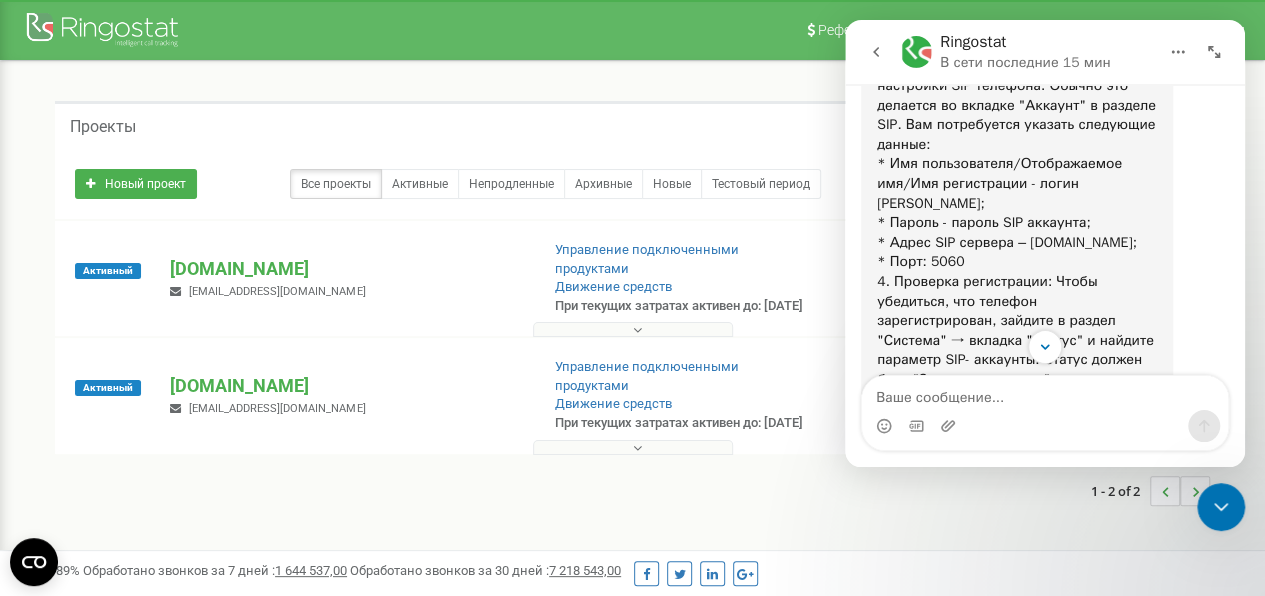 scroll, scrollTop: 734, scrollLeft: 0, axis: vertical 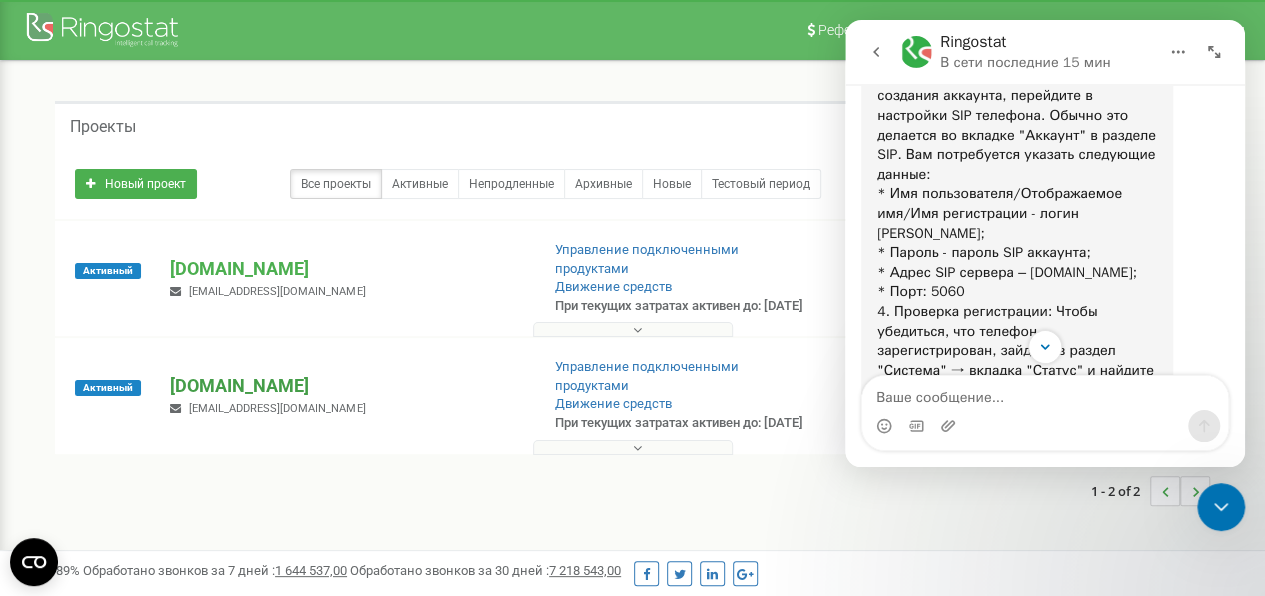 click on "[DOMAIN_NAME]" at bounding box center [346, 386] 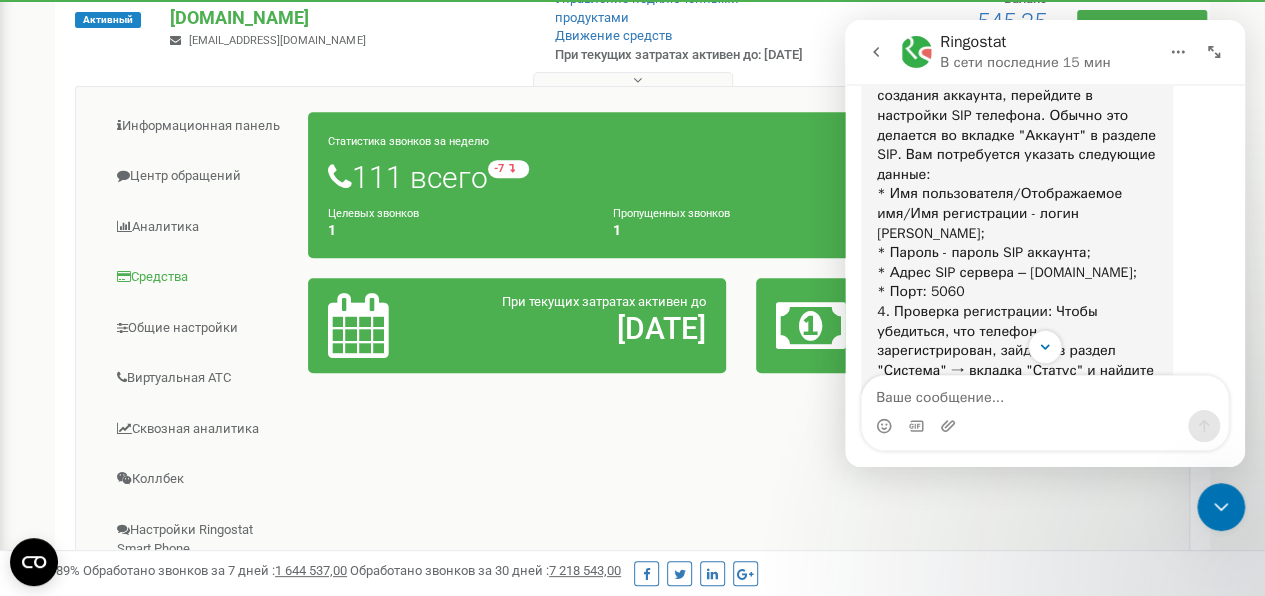 scroll, scrollTop: 400, scrollLeft: 0, axis: vertical 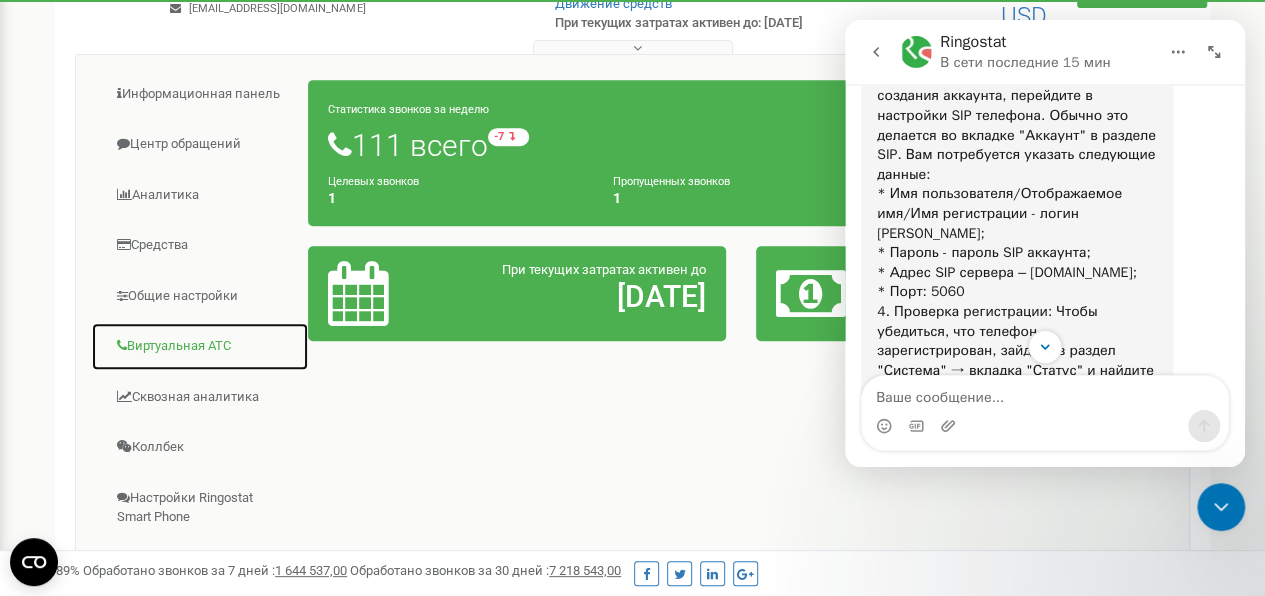 click on "Виртуальная АТС" at bounding box center (200, 346) 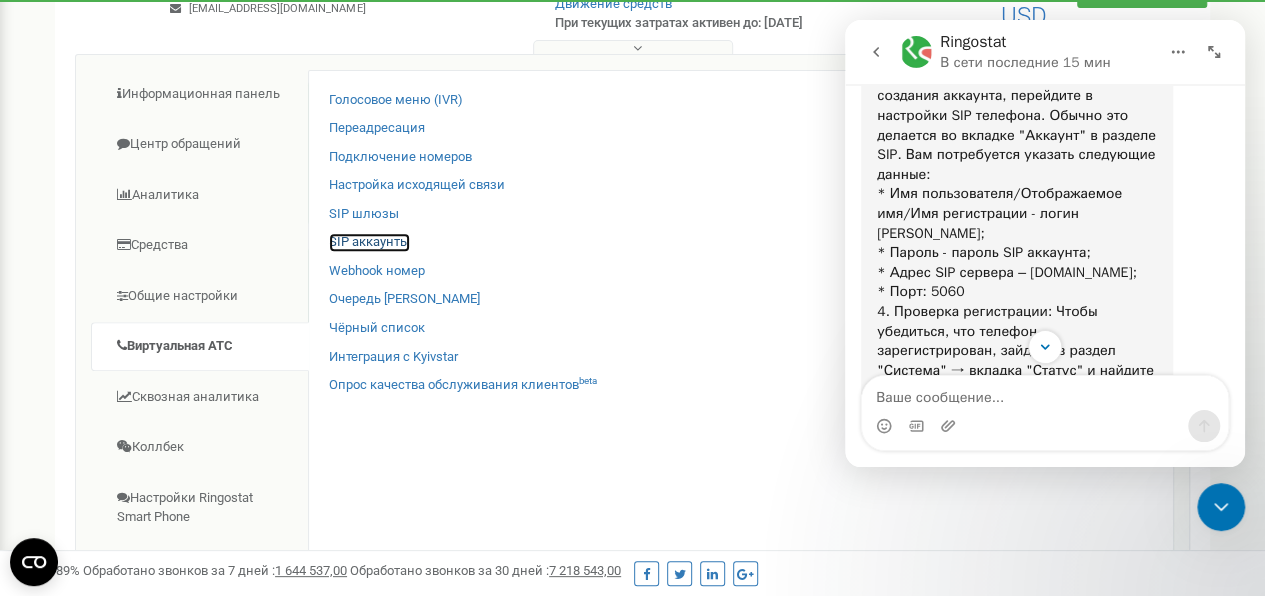 click on "SIP аккаунты" at bounding box center (369, 242) 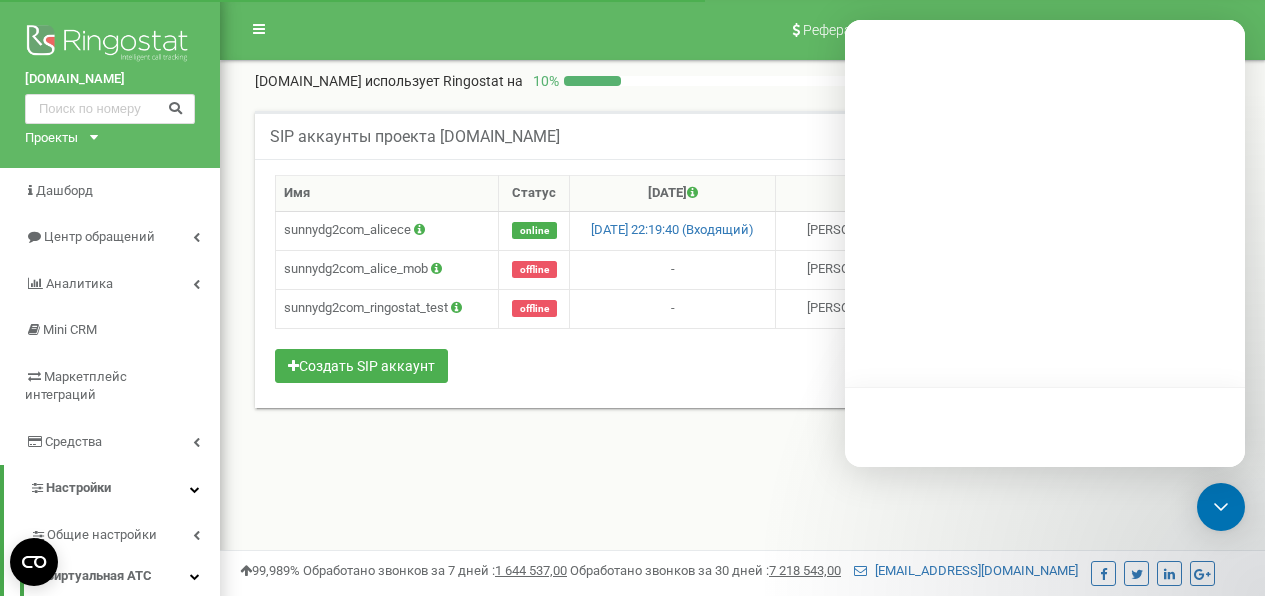 scroll, scrollTop: 0, scrollLeft: 0, axis: both 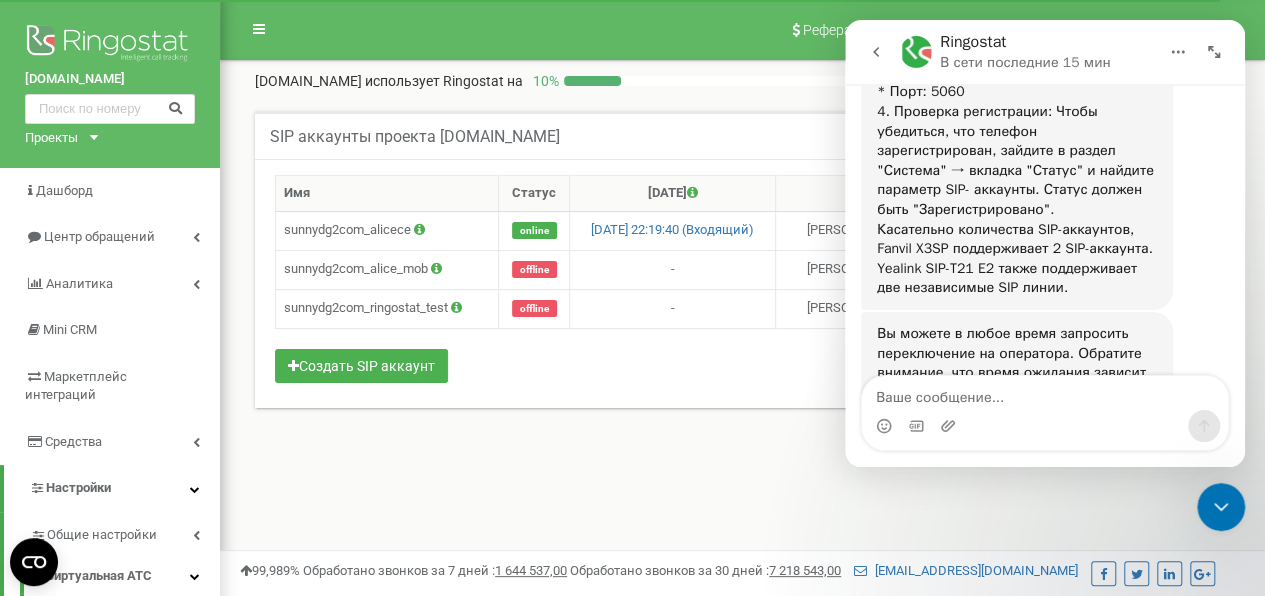 click on "Имя
Статус
Последний звонок
Закреплен за сотрудником
sunnydg2com_alicece
online
07.07.2025	22:19:40 (Входящий)
Alice Kim  Cmo@sunnyphuket.com" at bounding box center (742, 281) 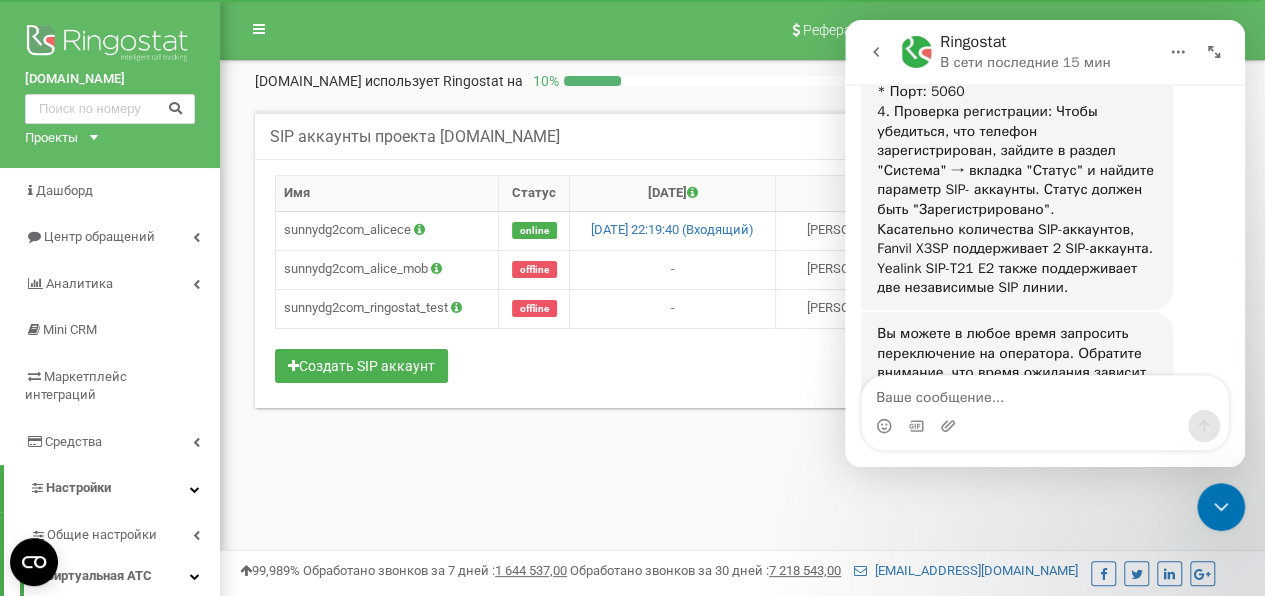 click 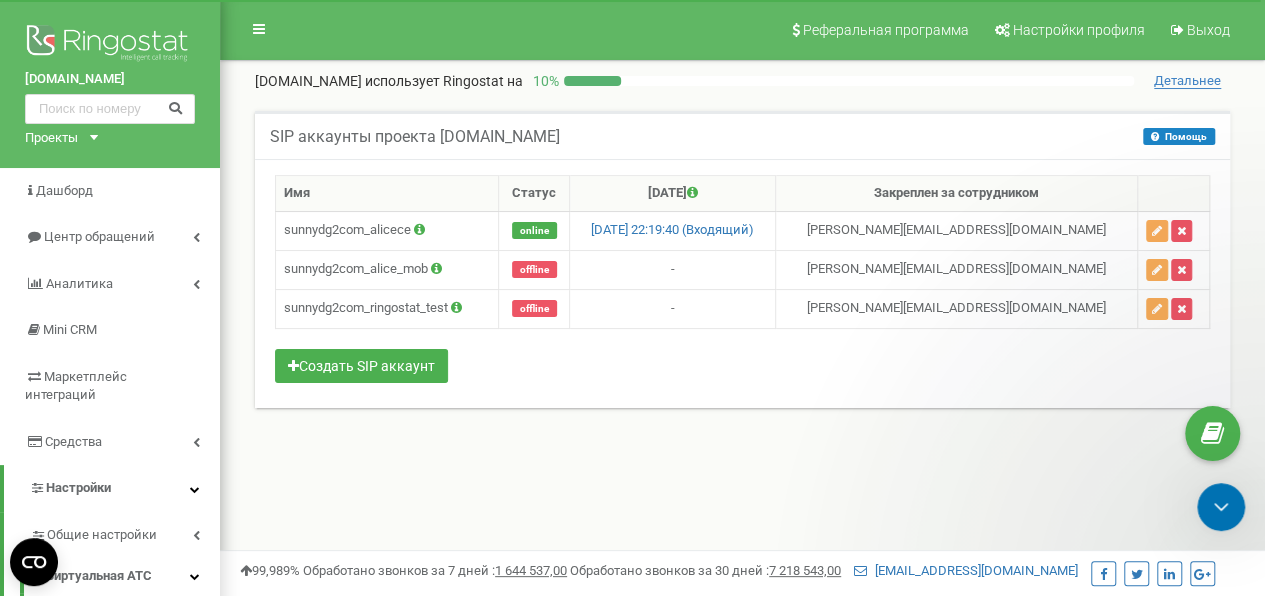 scroll, scrollTop: 0, scrollLeft: 0, axis: both 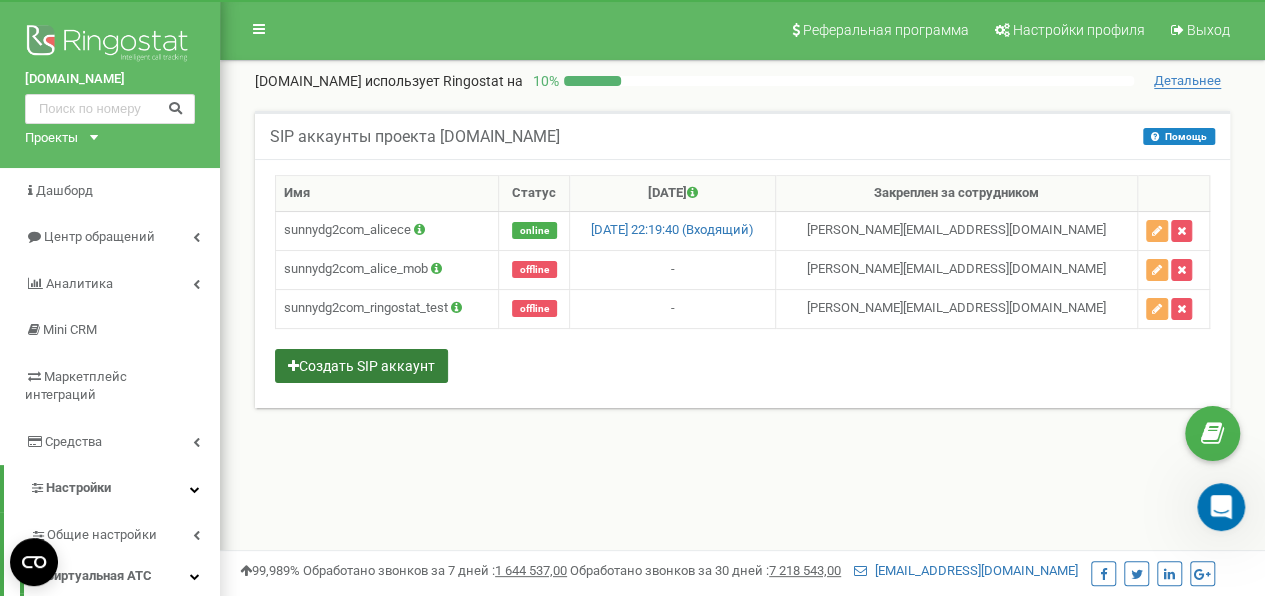 click on "Создать SIP аккаунт" at bounding box center (361, 366) 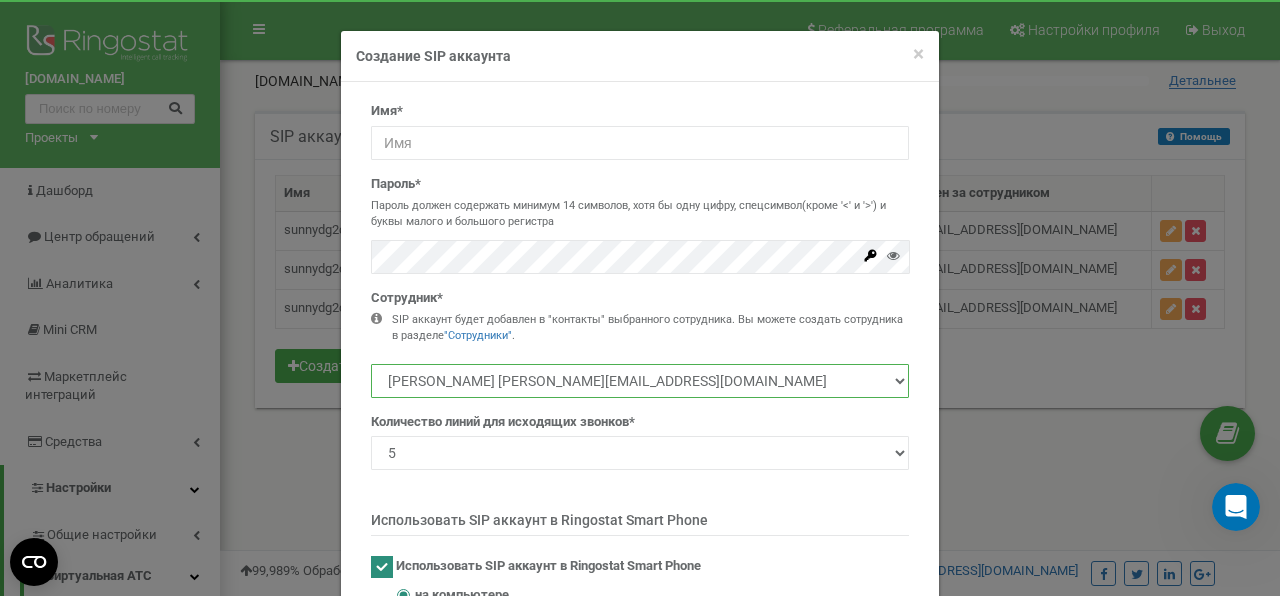 click on "Alice Kim Cmo@sunnyphuket.com" at bounding box center (640, 381) 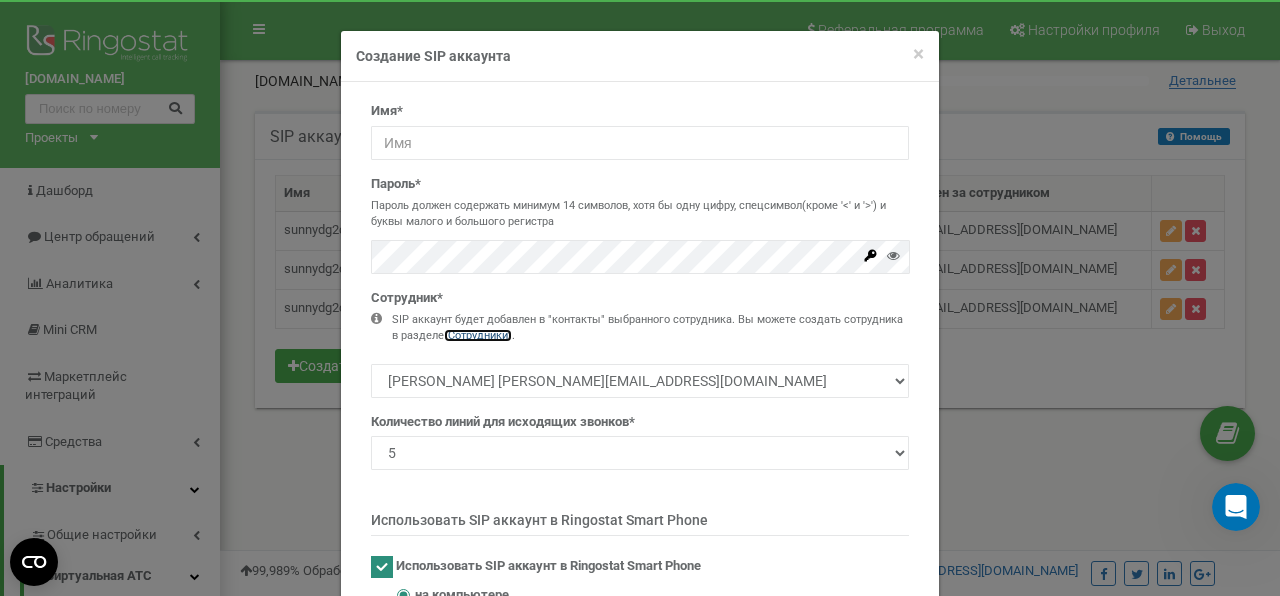 click on ""Сотрудники"" at bounding box center [478, 335] 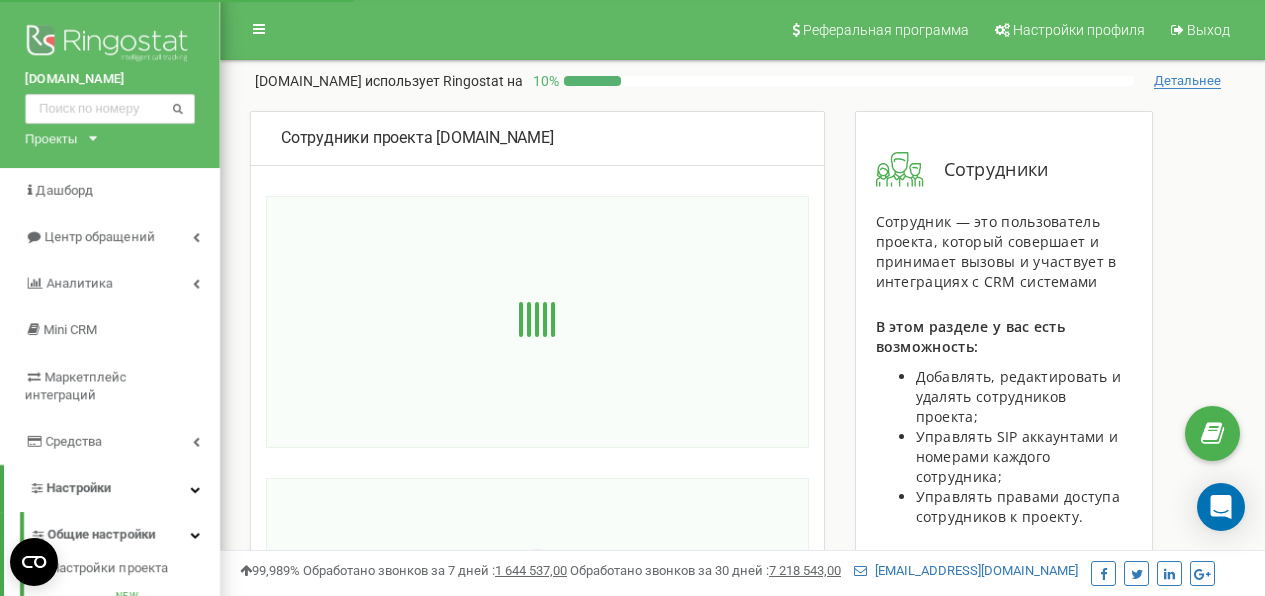scroll, scrollTop: 0, scrollLeft: 0, axis: both 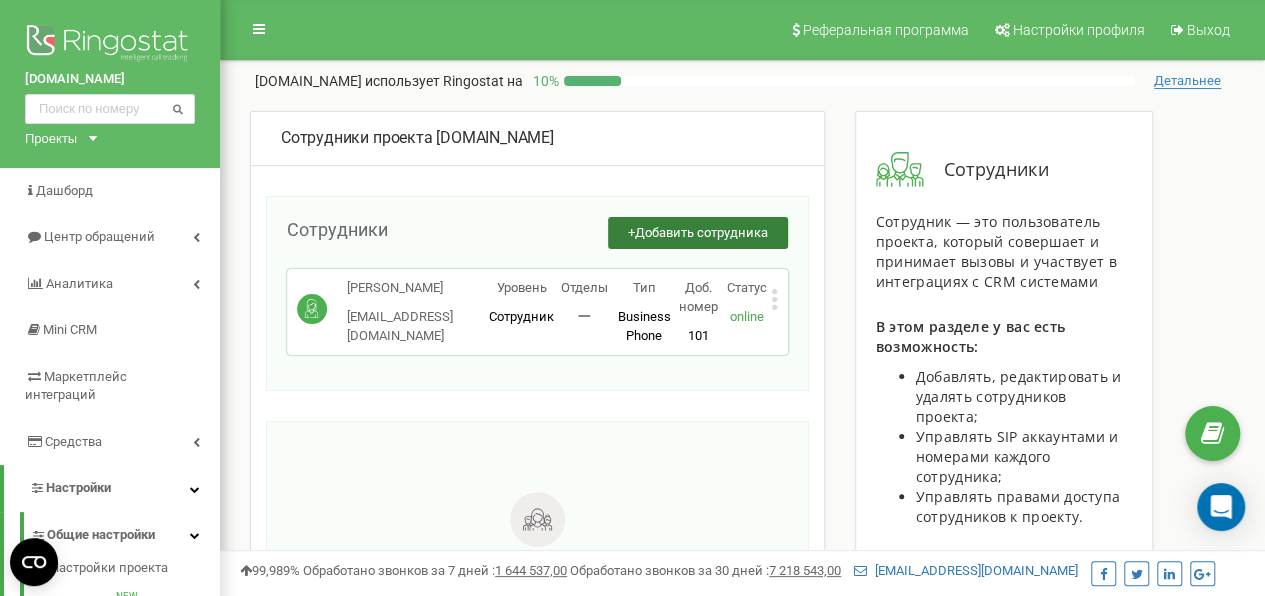 click on "+  Добавить сотрудника" at bounding box center [698, 233] 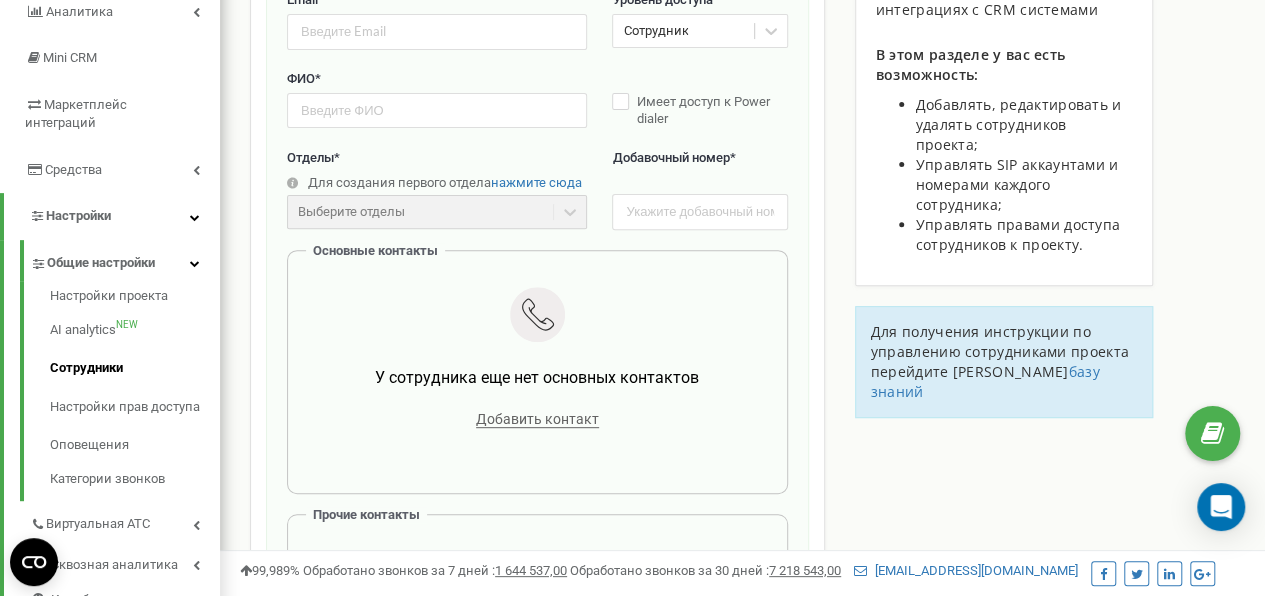 scroll, scrollTop: 0, scrollLeft: 0, axis: both 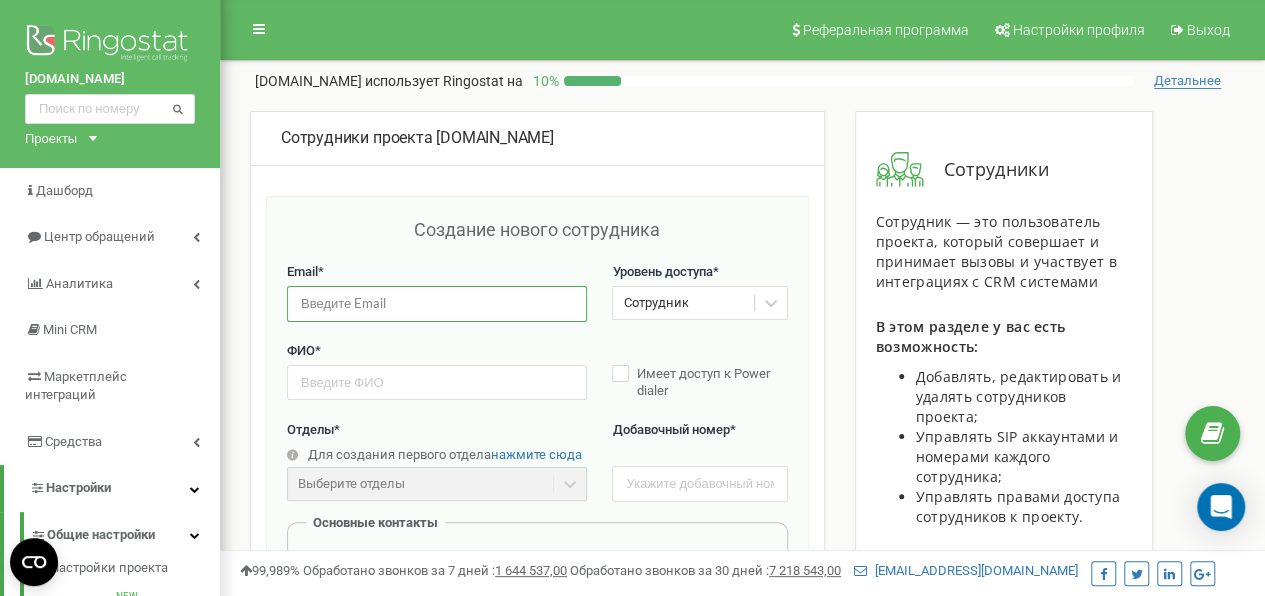 click at bounding box center (437, 303) 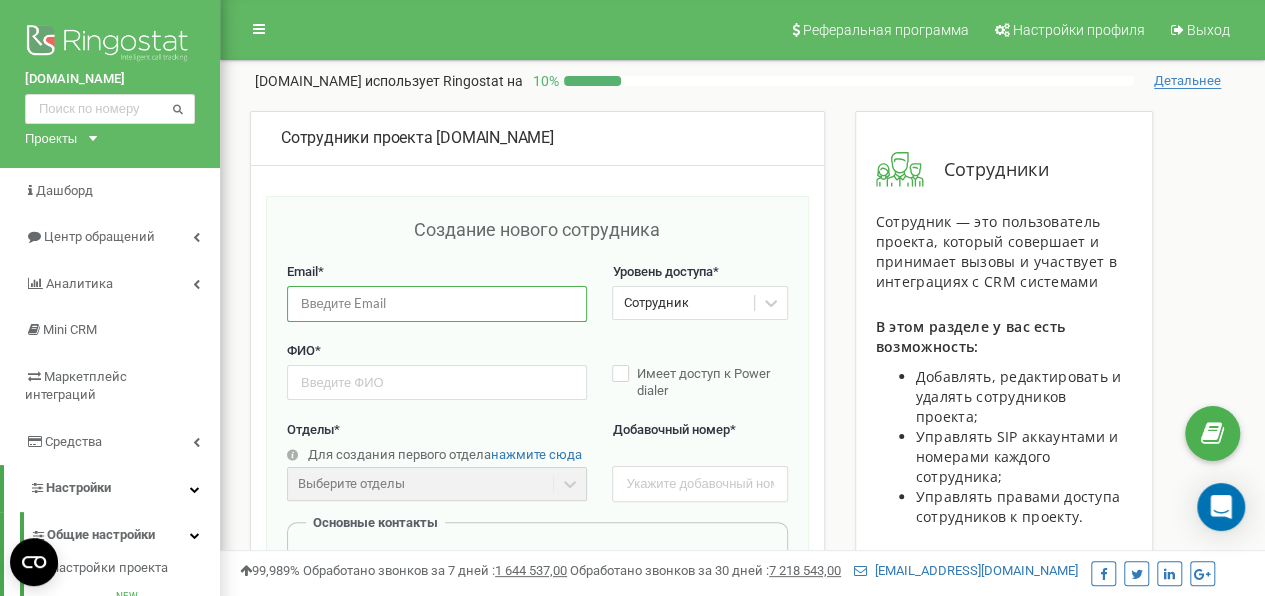 type on "[EMAIL_ADDRESS][DOMAIN_NAME]" 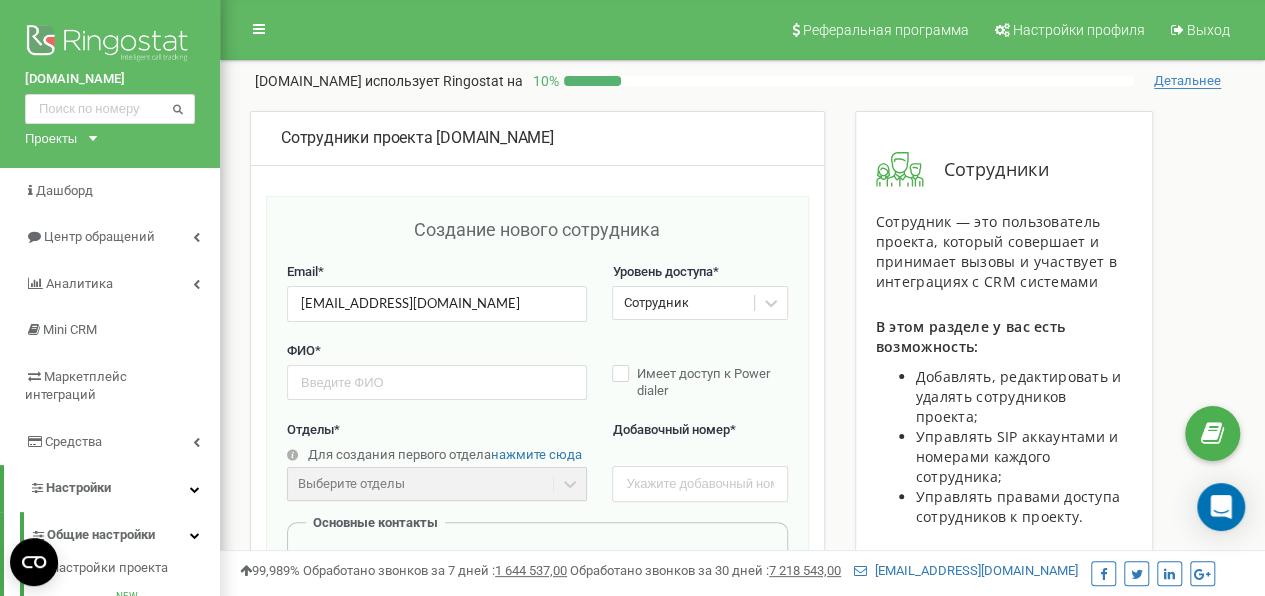 click on "ФИО *" at bounding box center [437, 351] 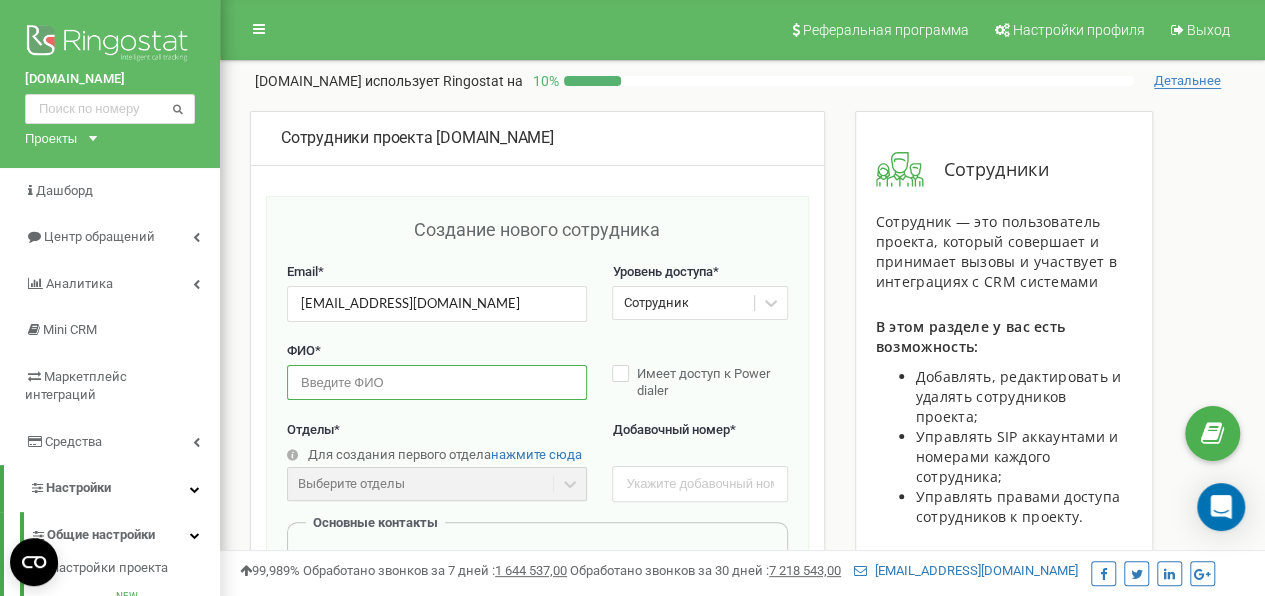 click at bounding box center [437, 382] 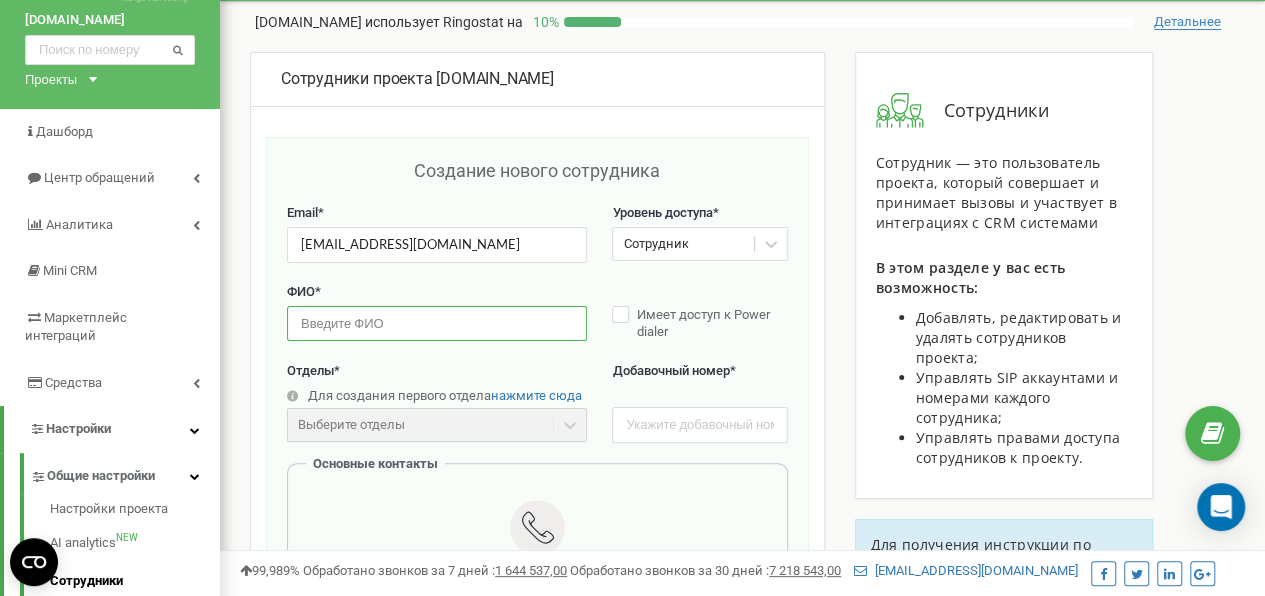 scroll, scrollTop: 100, scrollLeft: 0, axis: vertical 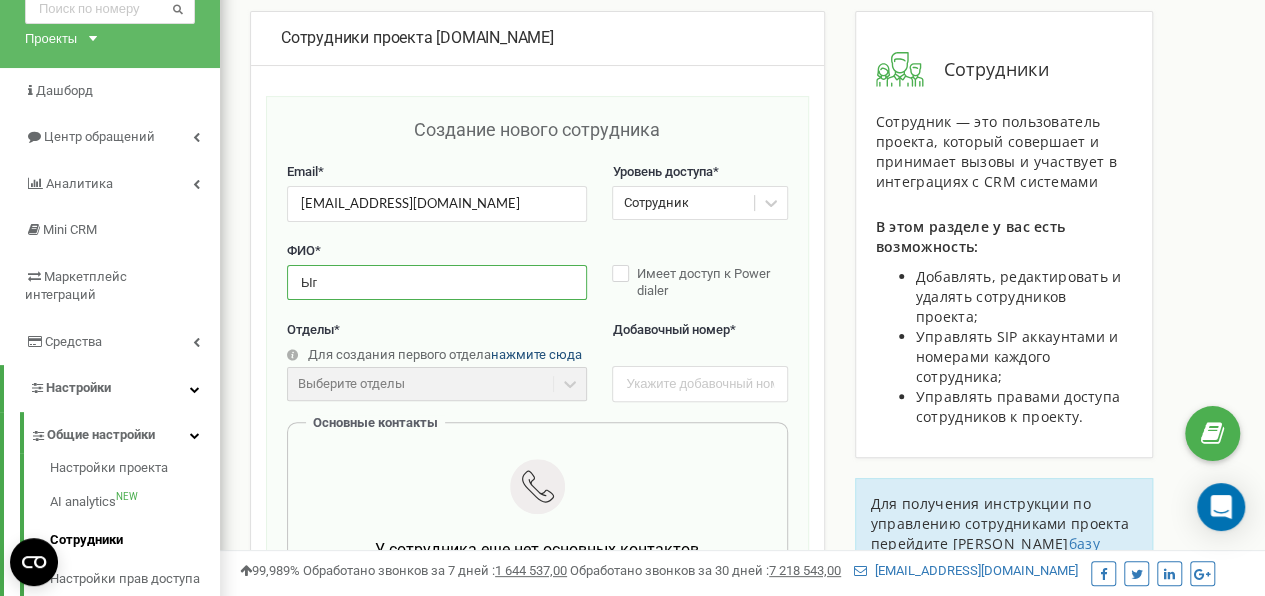 type on "Ы" 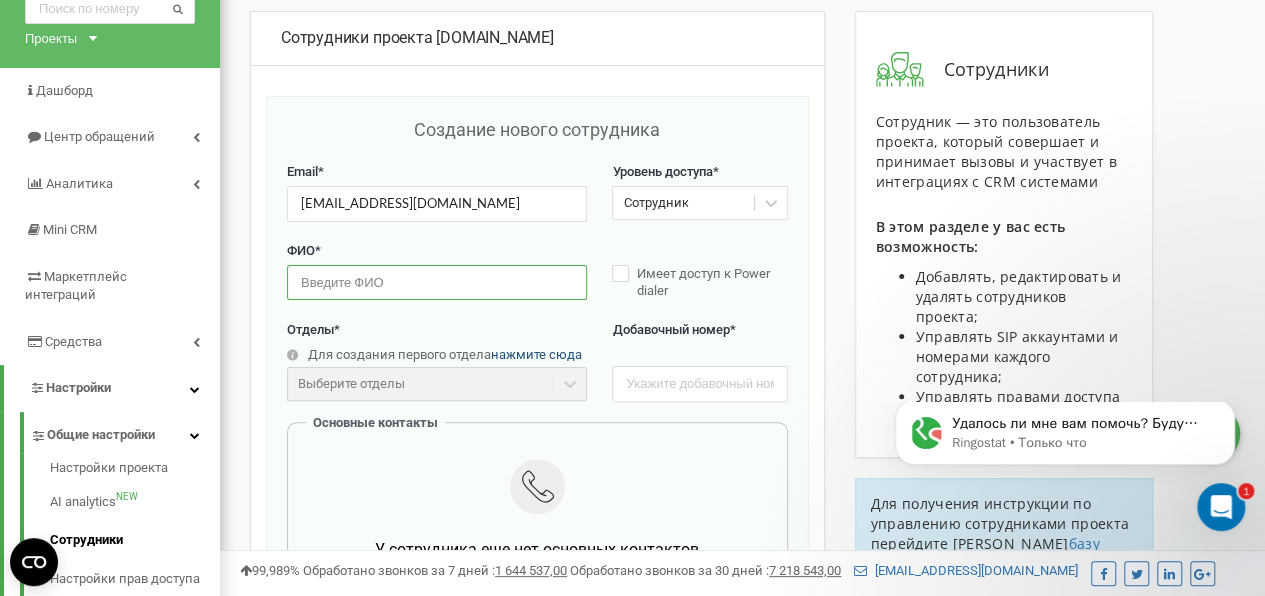 scroll, scrollTop: 0, scrollLeft: 0, axis: both 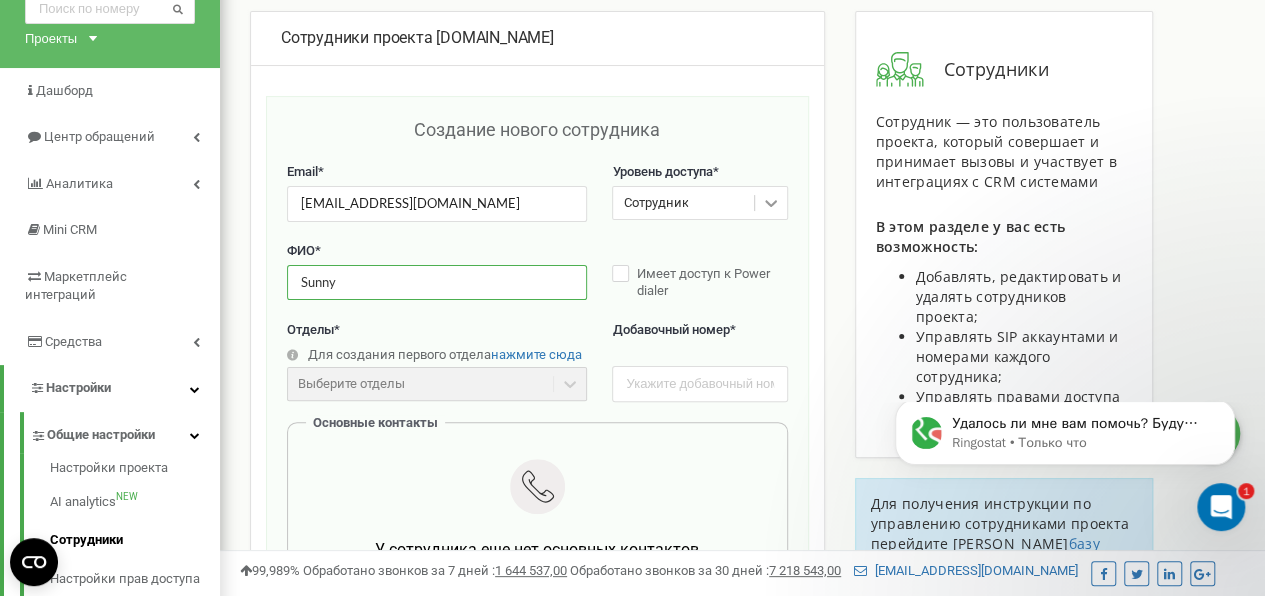 type on "Sunny" 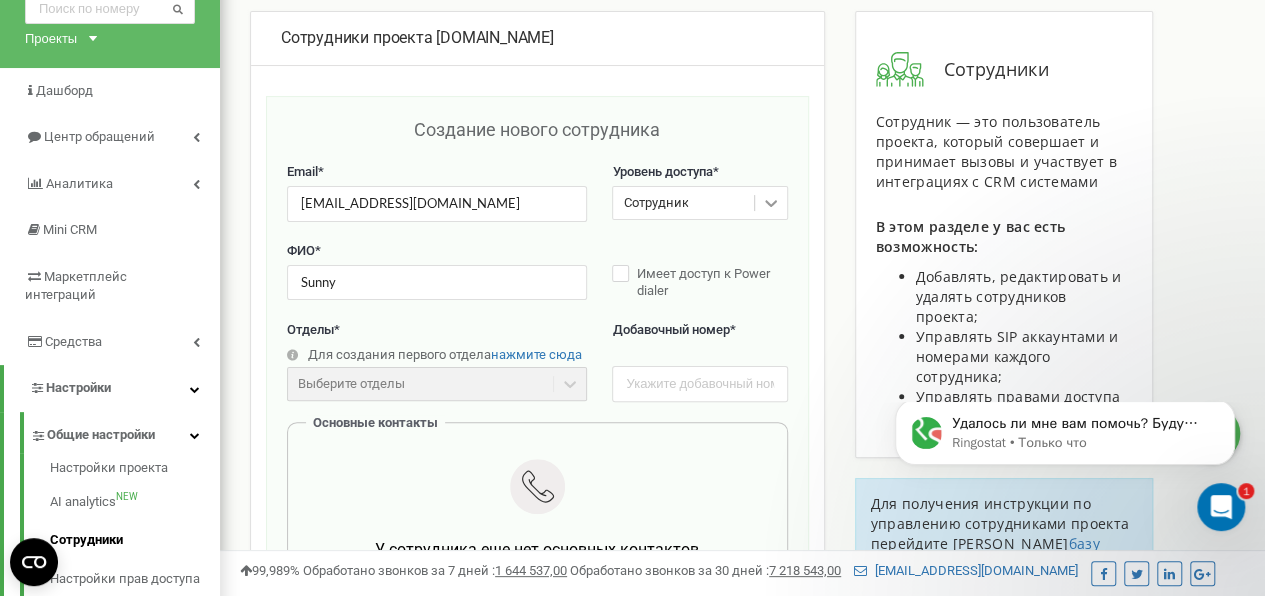 click at bounding box center (771, 203) 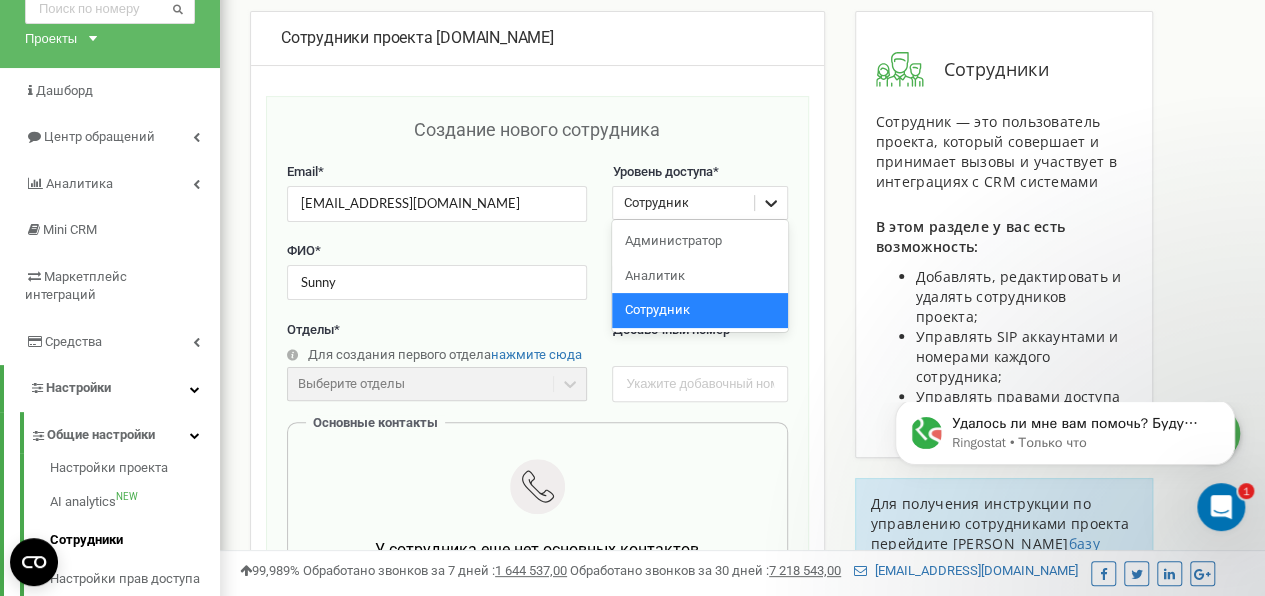 click at bounding box center (771, 203) 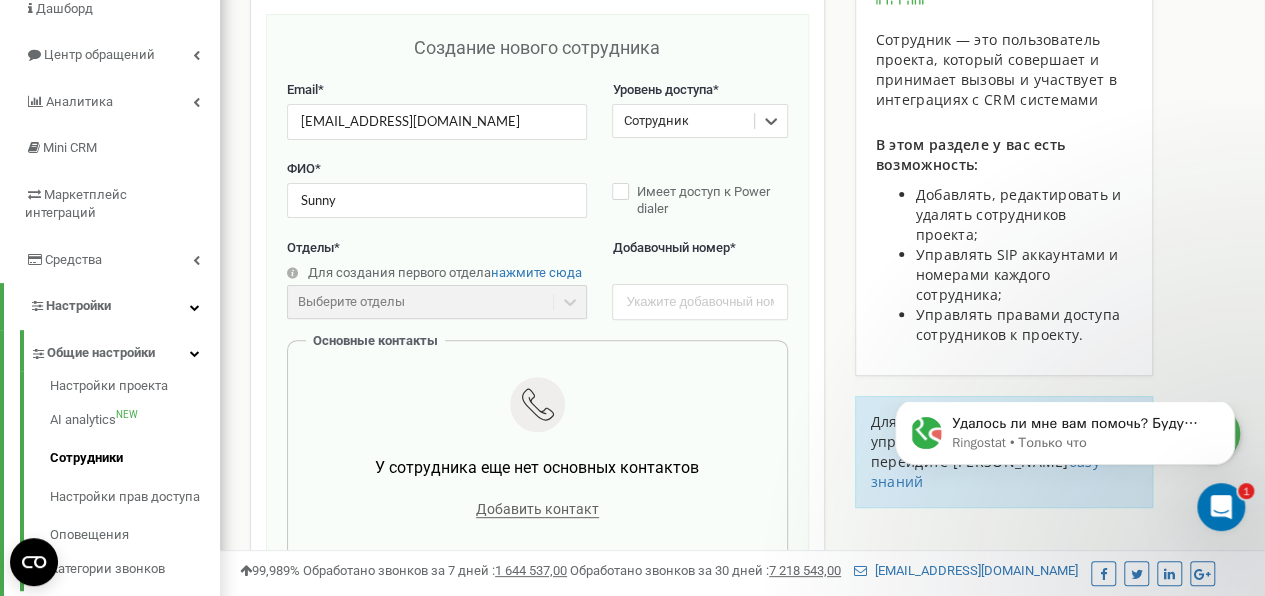 scroll, scrollTop: 100, scrollLeft: 0, axis: vertical 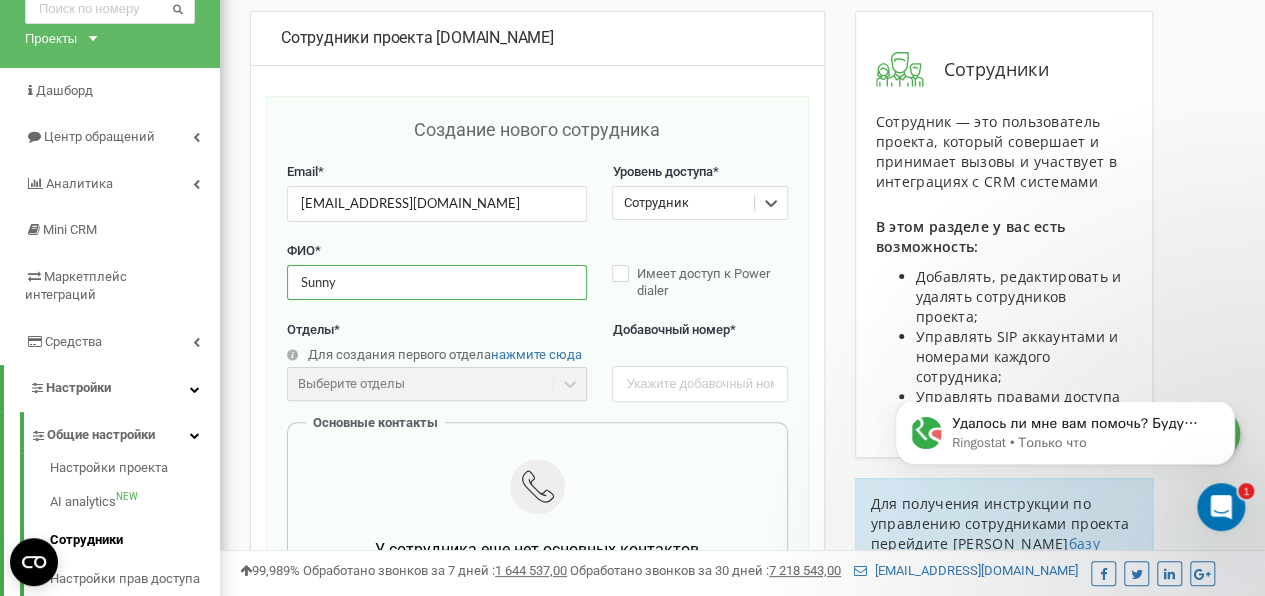 click on "Sunny" at bounding box center [437, 282] 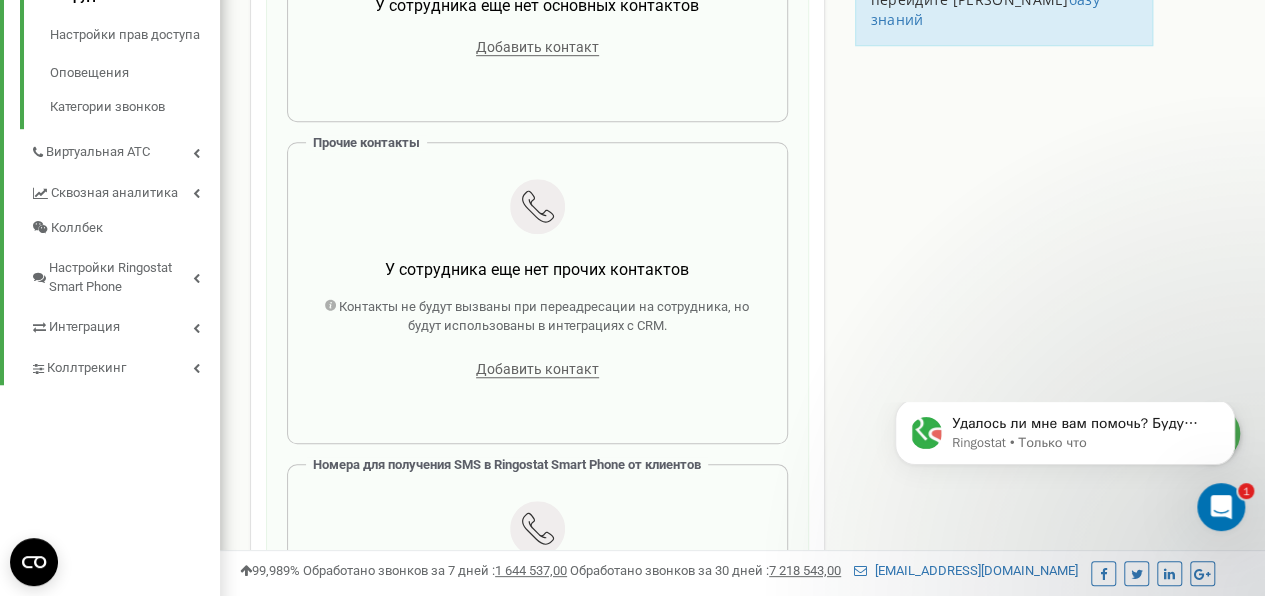 scroll, scrollTop: 900, scrollLeft: 0, axis: vertical 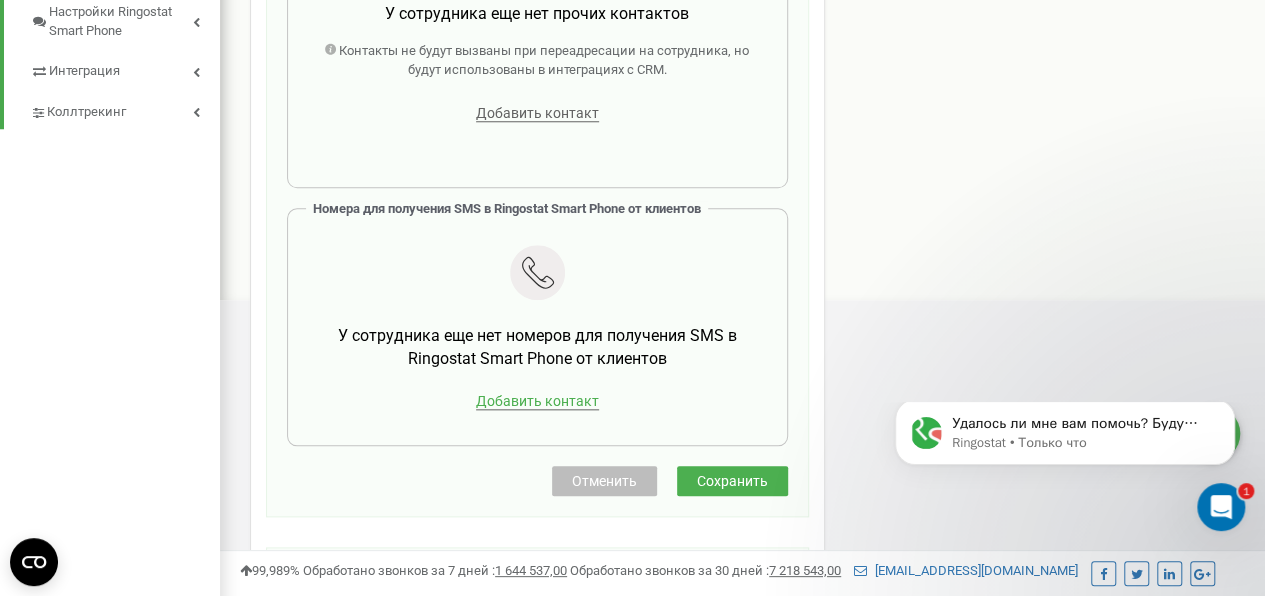 click on "Добавить контакт" at bounding box center [537, 401] 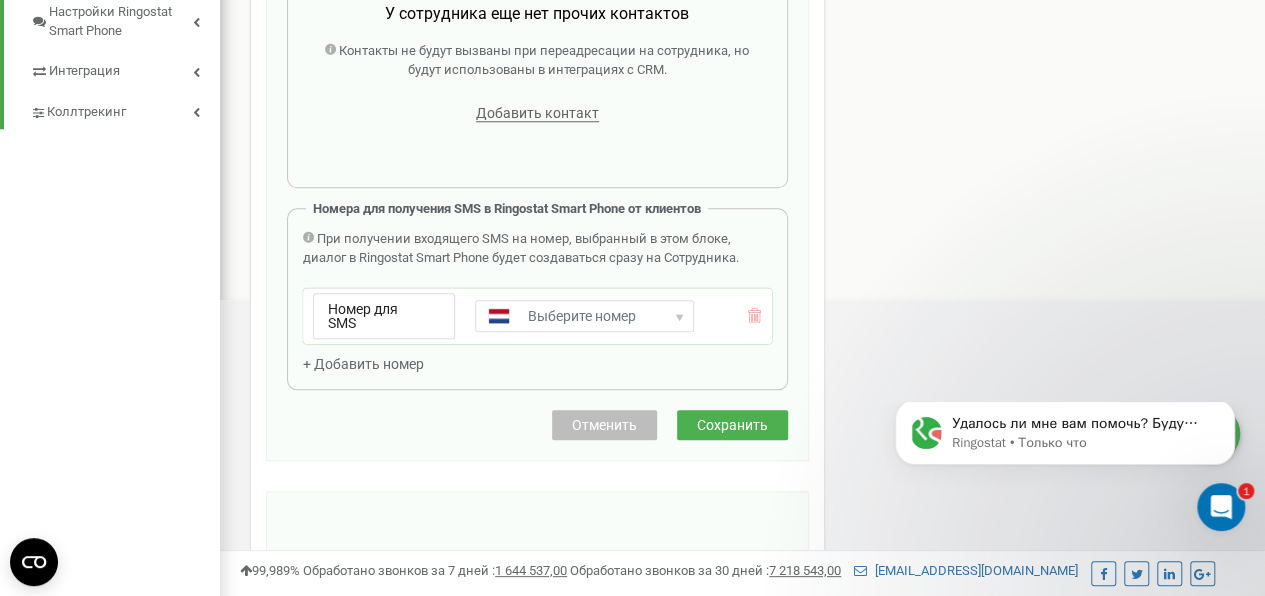 click on "[GEOGRAPHIC_DATA] + 1 [GEOGRAPHIC_DATA] + 44 [GEOGRAPHIC_DATA] (‫[GEOGRAPHIC_DATA]‬‎) + 93 [GEOGRAPHIC_DATA] ([GEOGRAPHIC_DATA]) + 355 [GEOGRAPHIC_DATA] (‫[GEOGRAPHIC_DATA]‬‎) + 213 [US_STATE] + 1684 [GEOGRAPHIC_DATA] + 376 [GEOGRAPHIC_DATA] + 244 [GEOGRAPHIC_DATA] + 1264 [GEOGRAPHIC_DATA] + 1268 [GEOGRAPHIC_DATA] + 54 [GEOGRAPHIC_DATA] ([GEOGRAPHIC_DATA]) + 374 [GEOGRAPHIC_DATA] + 297 [GEOGRAPHIC_DATA] + 61 [GEOGRAPHIC_DATA] ([GEOGRAPHIC_DATA]) + 43 [GEOGRAPHIC_DATA] ([GEOGRAPHIC_DATA]) + 994 [GEOGRAPHIC_DATA] + 1242 [GEOGRAPHIC_DATA] (‫[GEOGRAPHIC_DATA]‬‎) + 973 [GEOGRAPHIC_DATA] ([GEOGRAPHIC_DATA]) + 880 [GEOGRAPHIC_DATA] + 1246 [GEOGRAPHIC_DATA] ([GEOGRAPHIC_DATA]) + 375 [GEOGRAPHIC_DATA] ([GEOGRAPHIC_DATA]) + 32 [GEOGRAPHIC_DATA] + 501 [GEOGRAPHIC_DATA] ([GEOGRAPHIC_DATA]) + 229 [GEOGRAPHIC_DATA] + 1441 [GEOGRAPHIC_DATA] (འབྲུག) + 975 [GEOGRAPHIC_DATA] + 591 [GEOGRAPHIC_DATA] ([GEOGRAPHIC_DATA]) + 387 [GEOGRAPHIC_DATA] + 267 [GEOGRAPHIC_DATA] ([GEOGRAPHIC_DATA]) + 55 [GEOGRAPHIC_DATA] + 246 [GEOGRAPHIC_DATA] + 1284 [GEOGRAPHIC_DATA] + 673 [GEOGRAPHIC_DATA] ([GEOGRAPHIC_DATA]) + 359 [GEOGRAPHIC_DATA] + 226 [GEOGRAPHIC_DATA] ([GEOGRAPHIC_DATA]) + 257 [GEOGRAPHIC_DATA] ([GEOGRAPHIC_DATA]) + 855 [GEOGRAPHIC_DATA] ([GEOGRAPHIC_DATA]) + 237 [GEOGRAPHIC_DATA] + 1 [GEOGRAPHIC_DATA] ([GEOGRAPHIC_DATA]) + 238 + 599 + 1345" at bounding box center [584, 316] 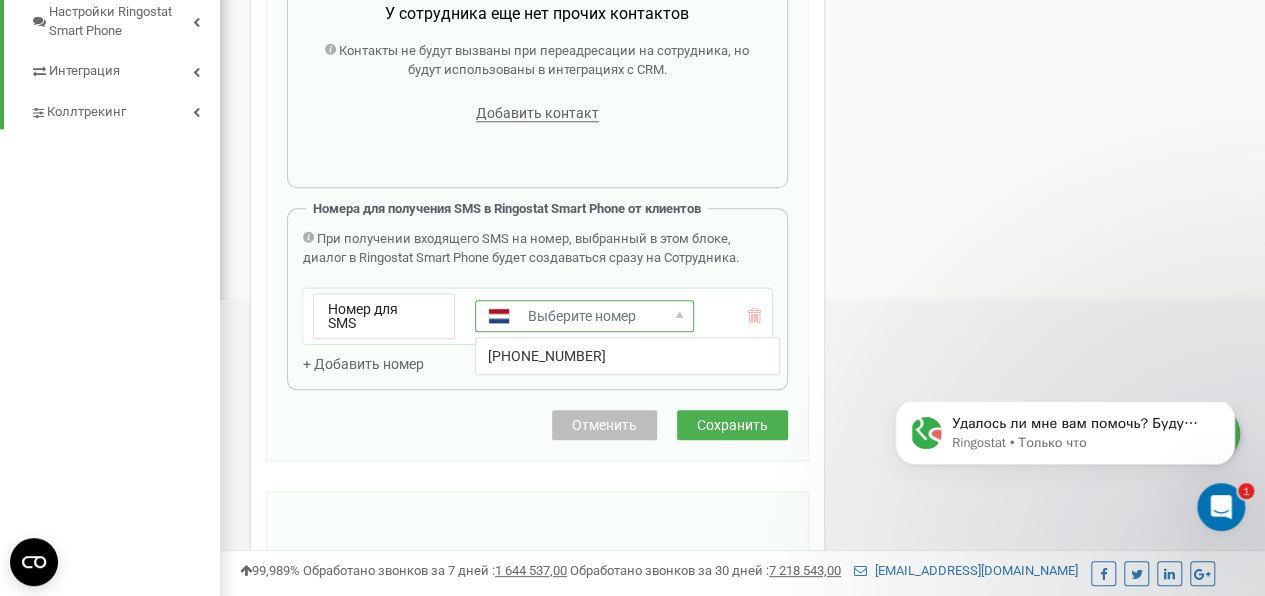 click on "Отменить Сохранить" at bounding box center [537, 425] 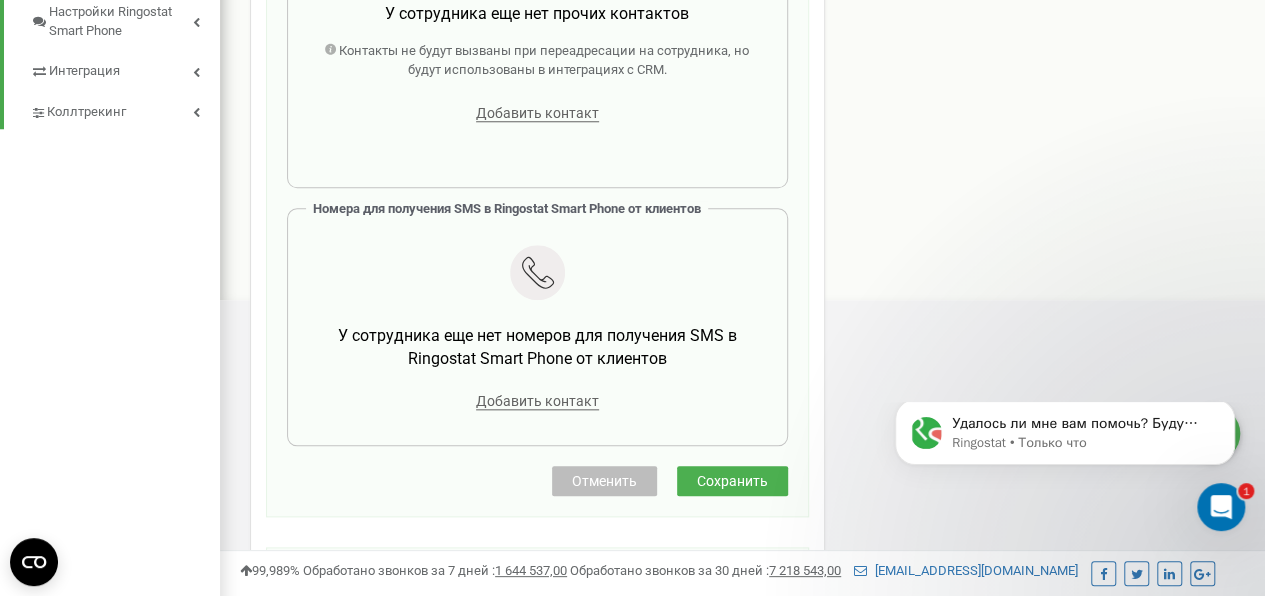 click on "Сохранить" at bounding box center (732, 481) 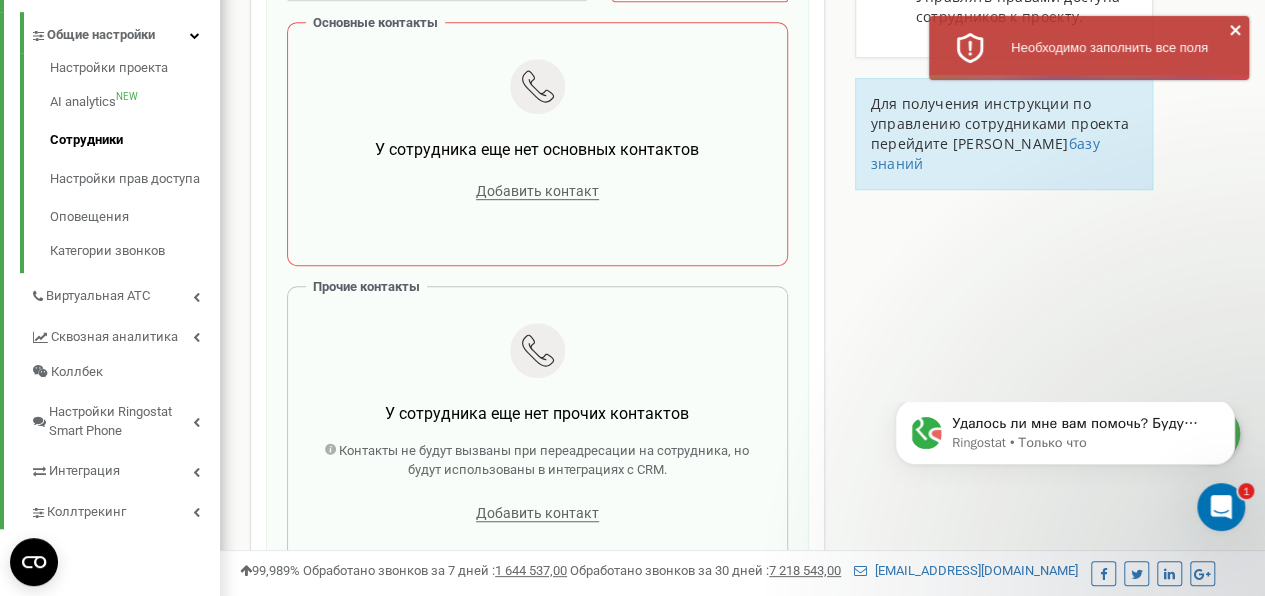 scroll, scrollTop: 100, scrollLeft: 0, axis: vertical 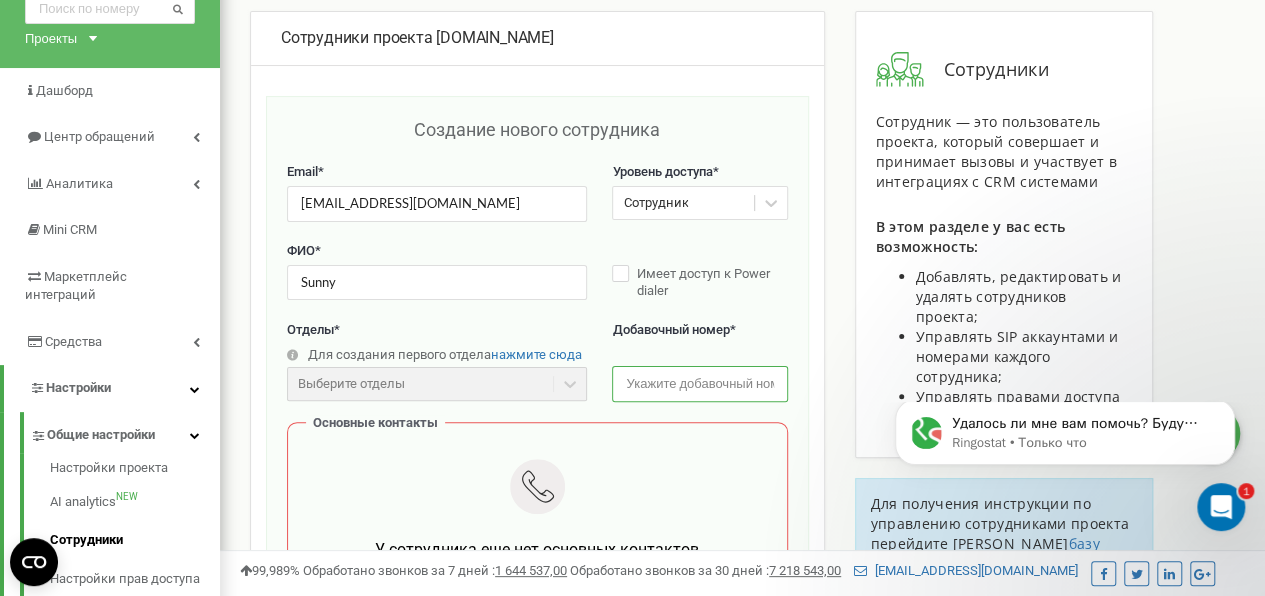 click at bounding box center [699, 383] 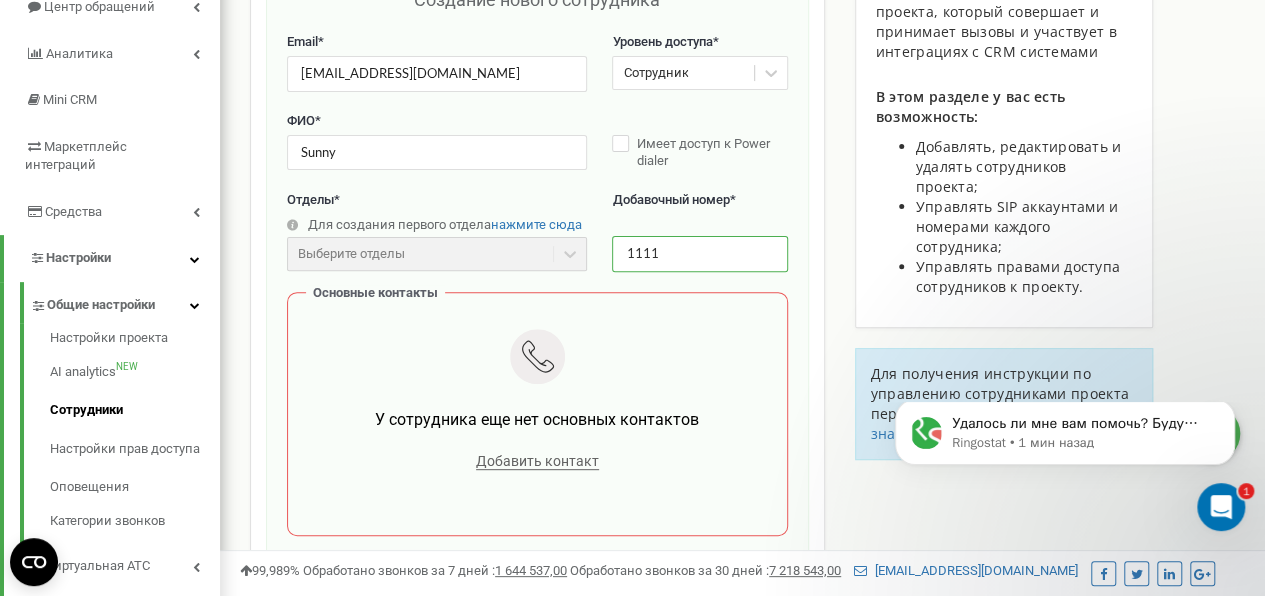scroll, scrollTop: 300, scrollLeft: 0, axis: vertical 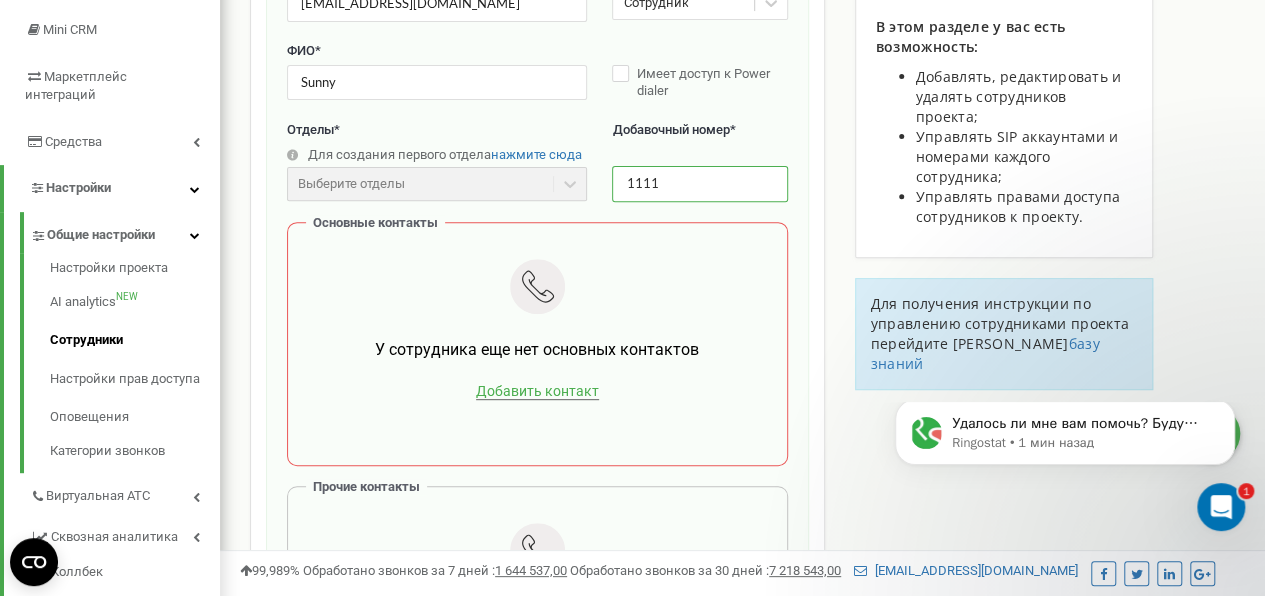 type on "1111" 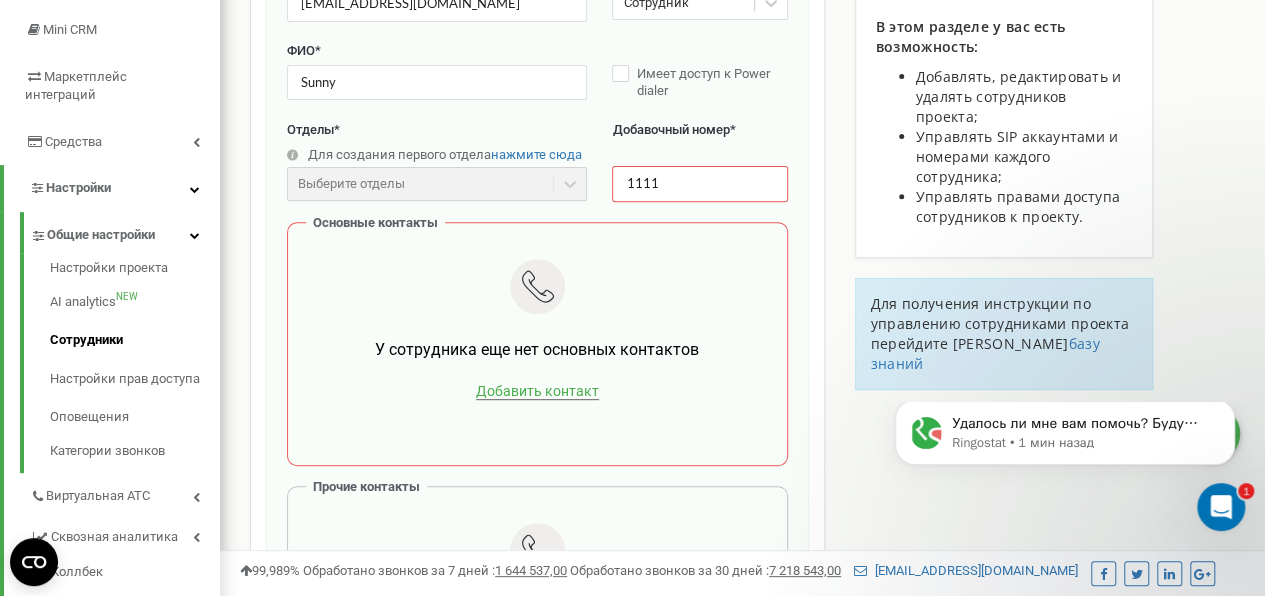 click on "Добавить контакт" at bounding box center (537, 391) 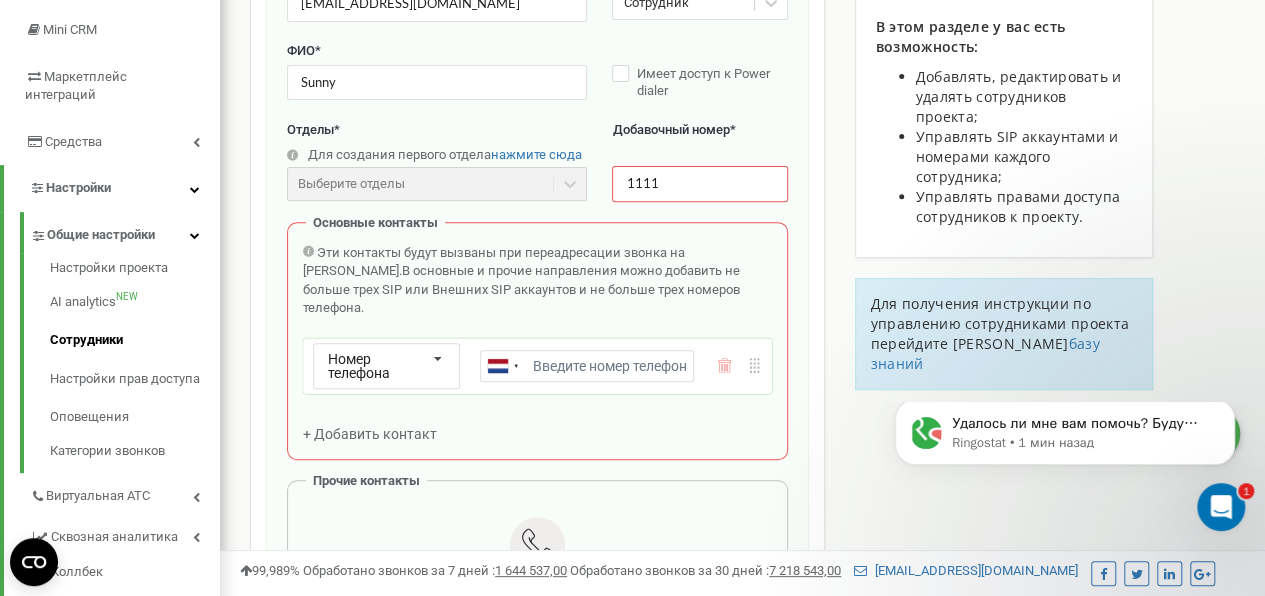 click on "Email *" at bounding box center (587, 366) 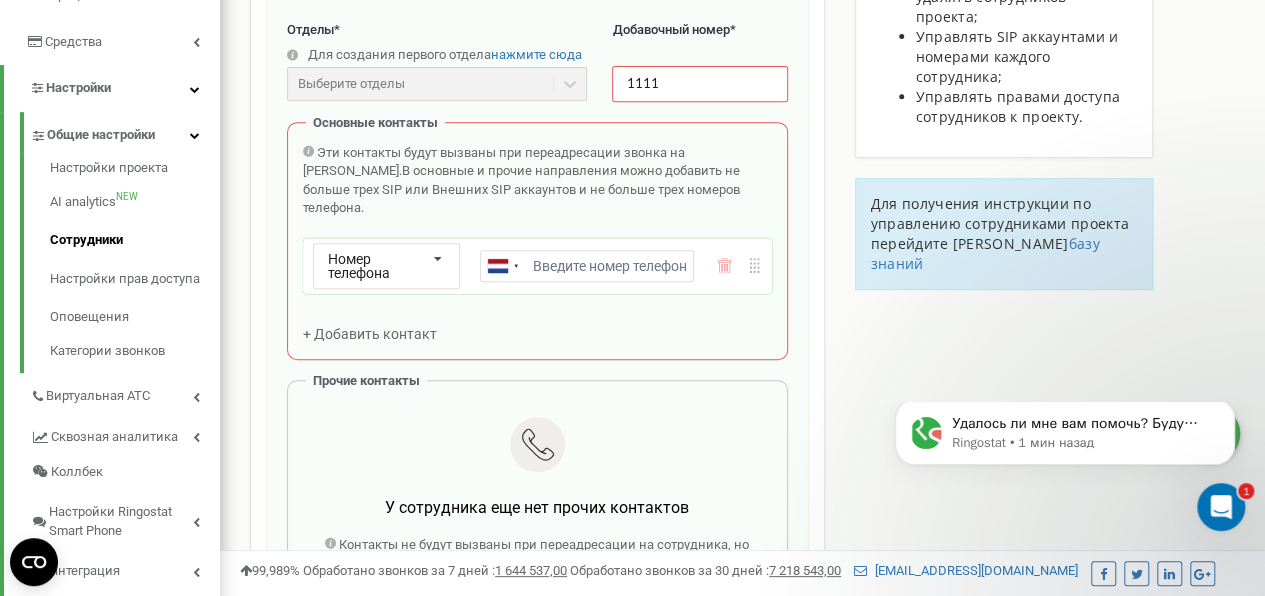 scroll, scrollTop: 300, scrollLeft: 0, axis: vertical 